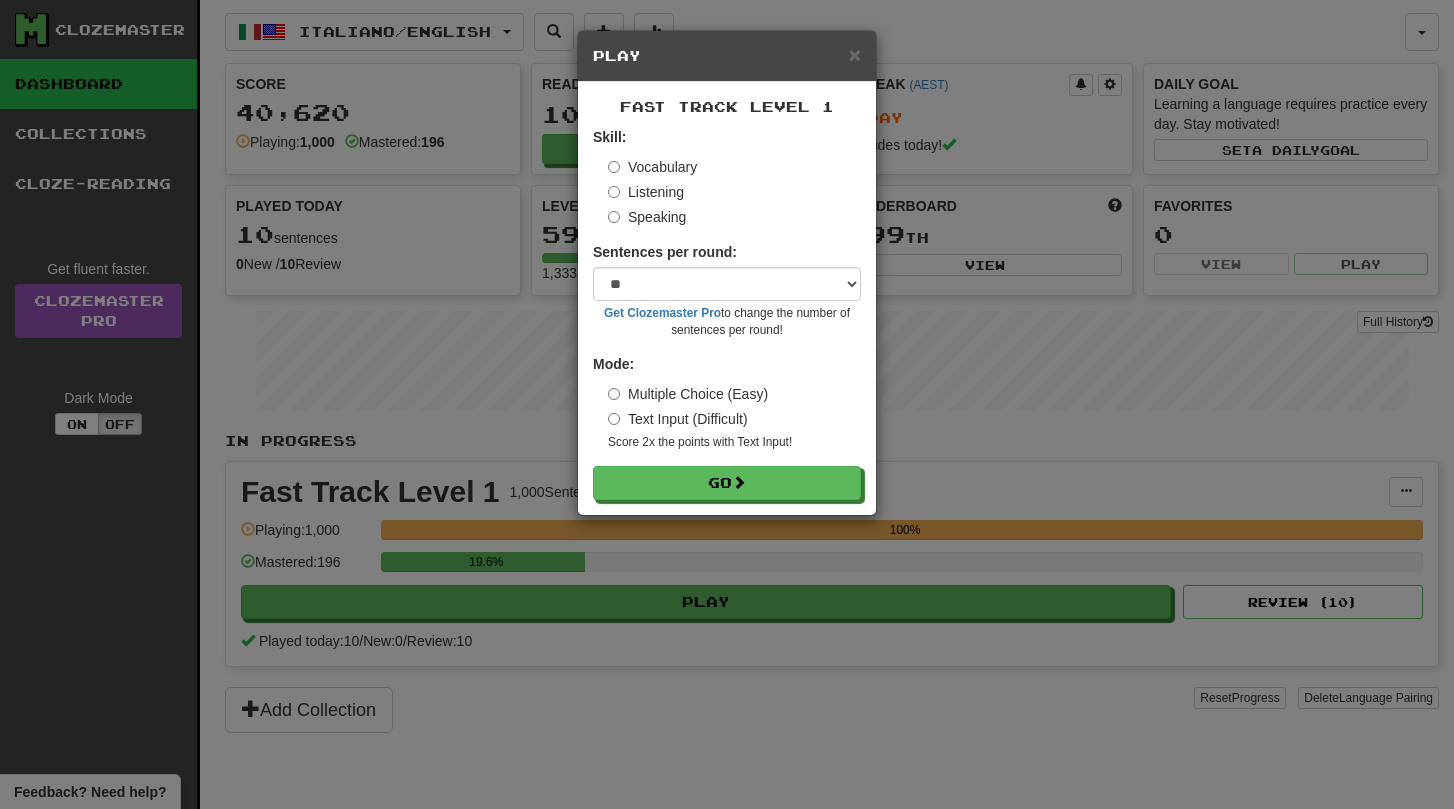 scroll, scrollTop: 0, scrollLeft: 0, axis: both 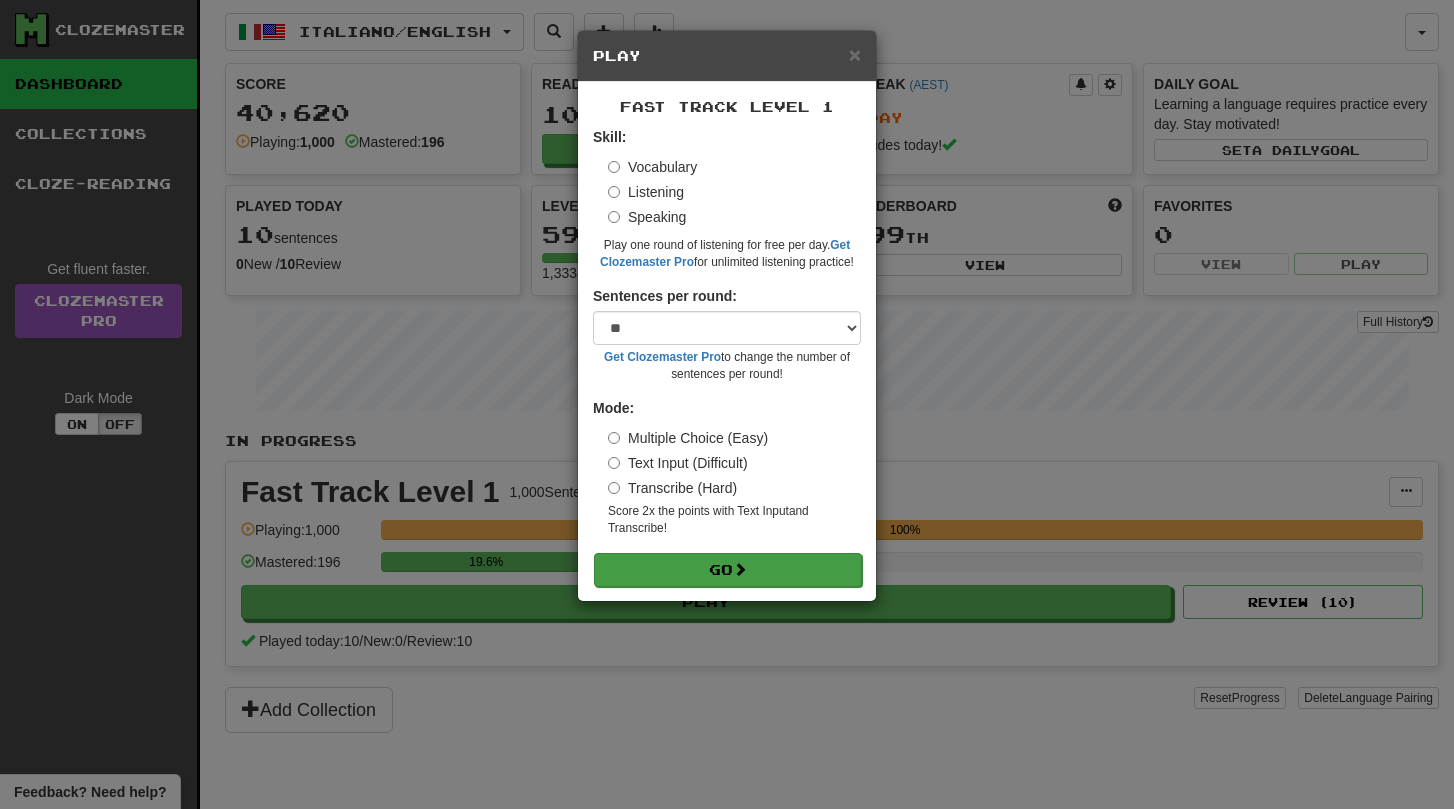 click on "Go" at bounding box center (728, 570) 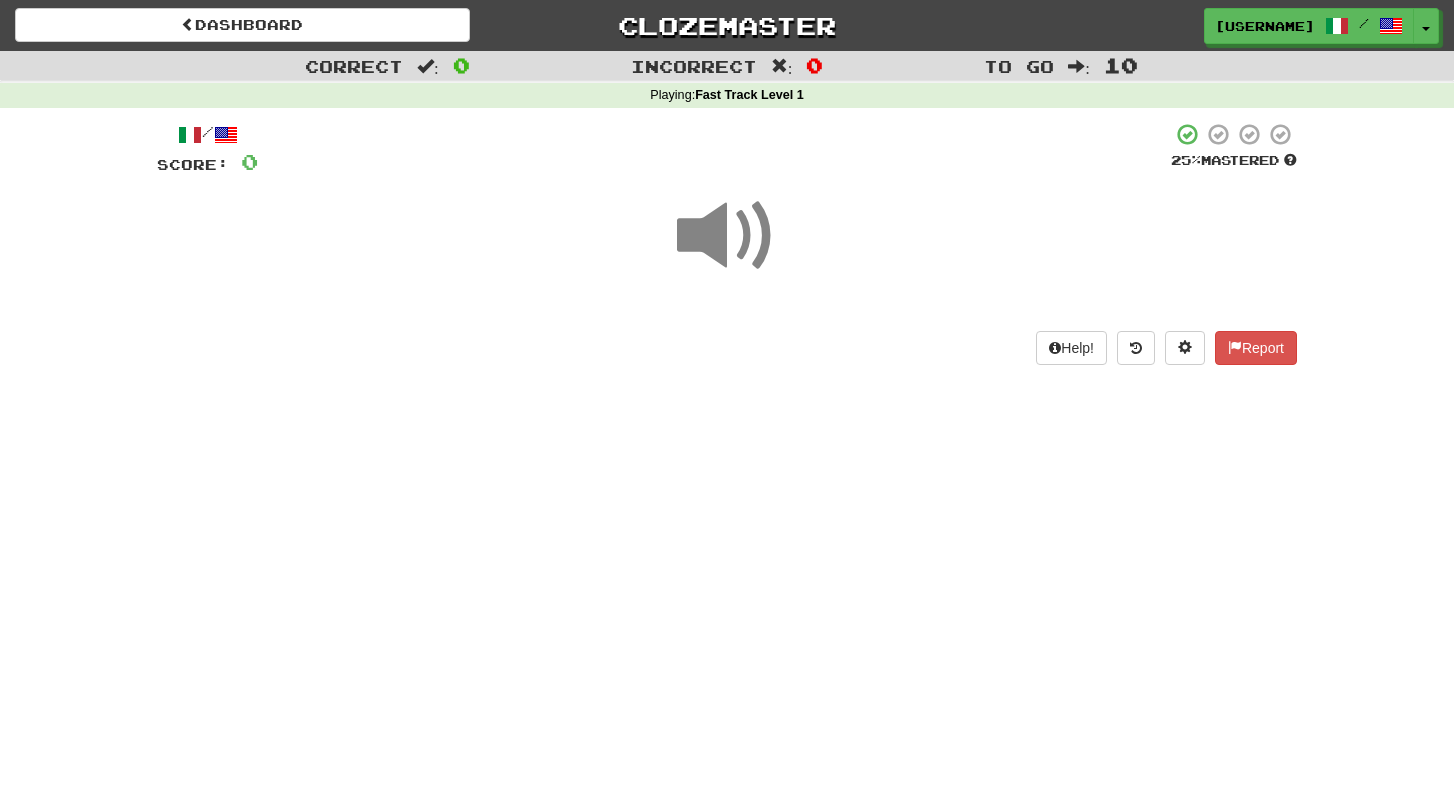 scroll, scrollTop: 0, scrollLeft: 0, axis: both 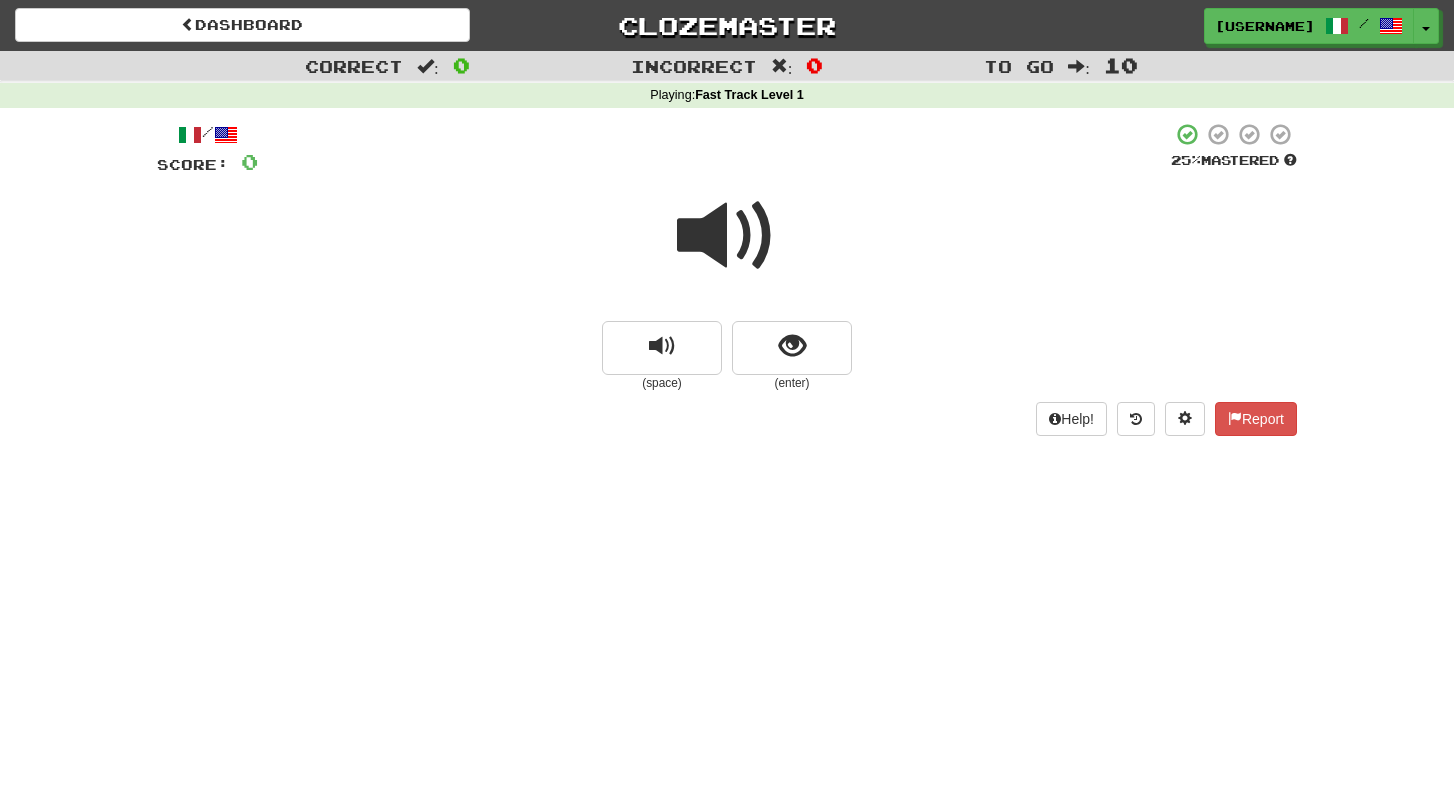 click at bounding box center [727, 236] 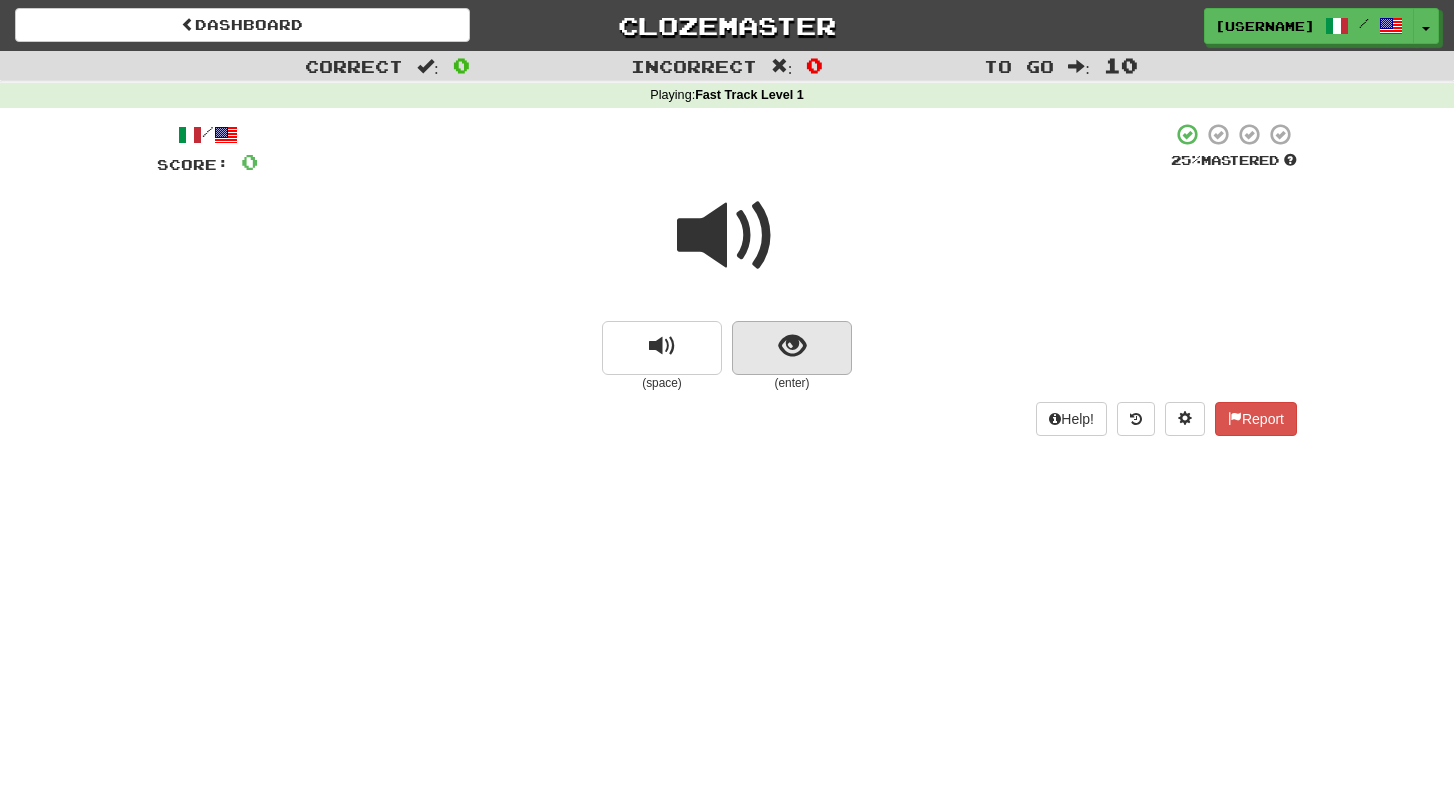 click at bounding box center (792, 346) 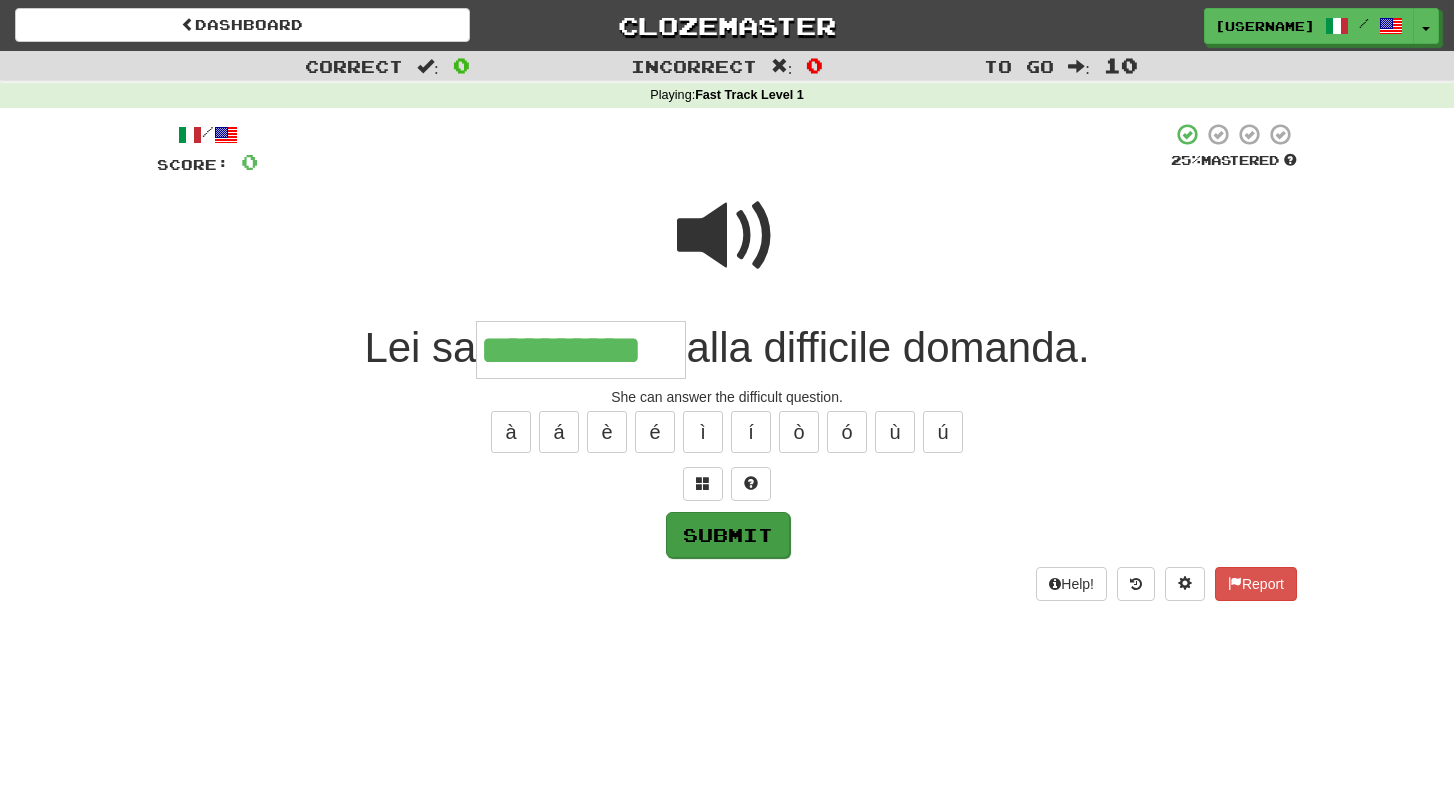 type on "**********" 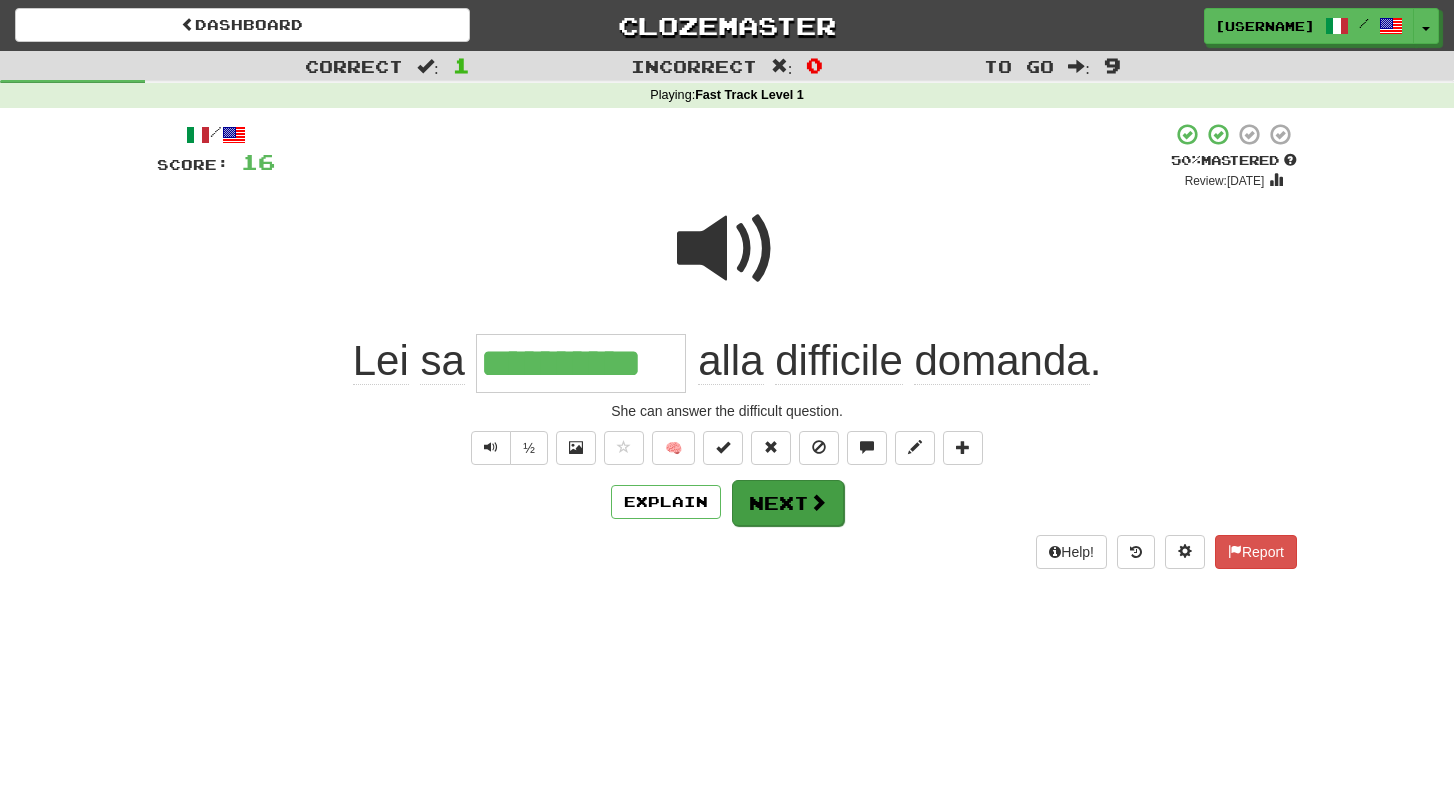 click on "Next" at bounding box center [788, 503] 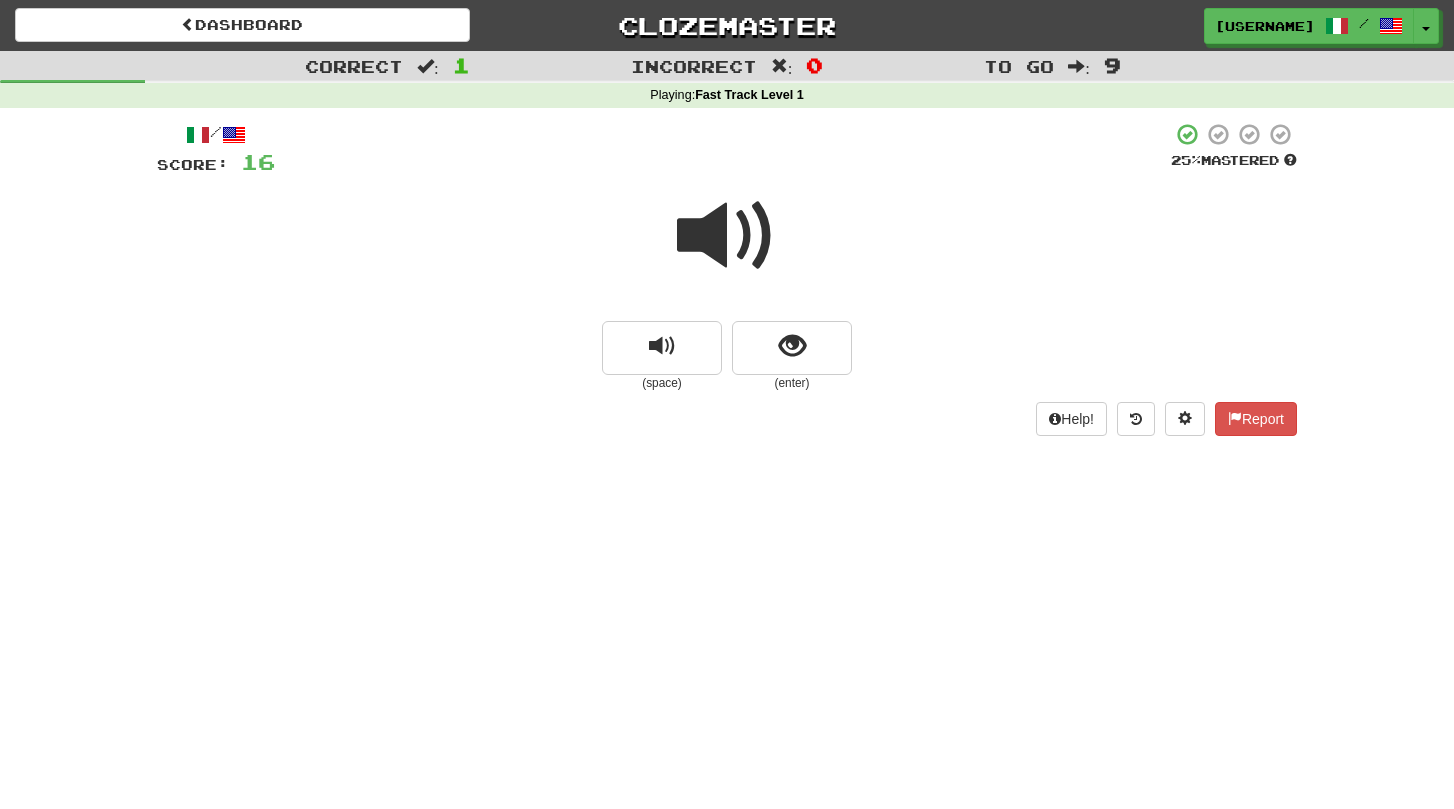 click at bounding box center [727, 236] 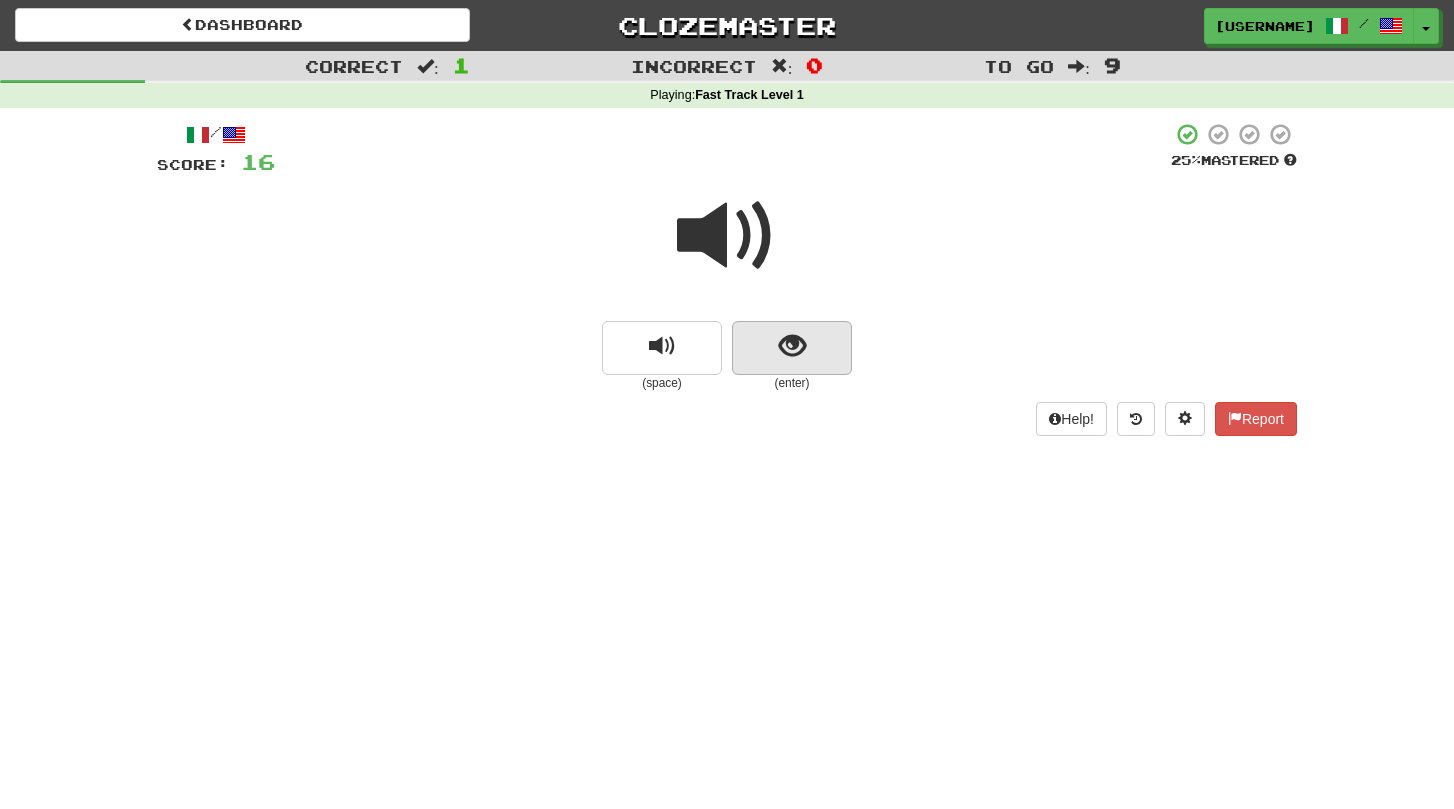 click at bounding box center (792, 348) 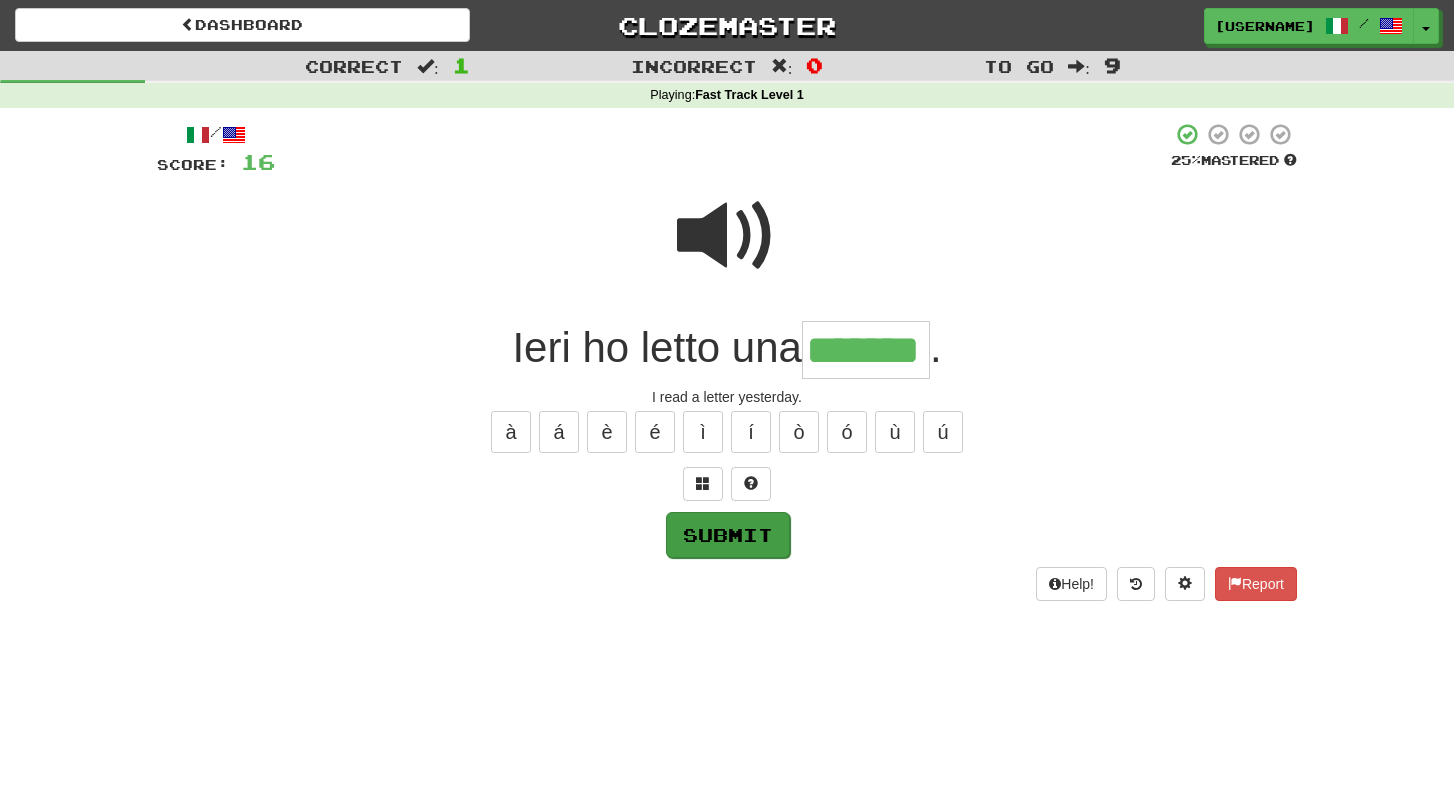 type on "*******" 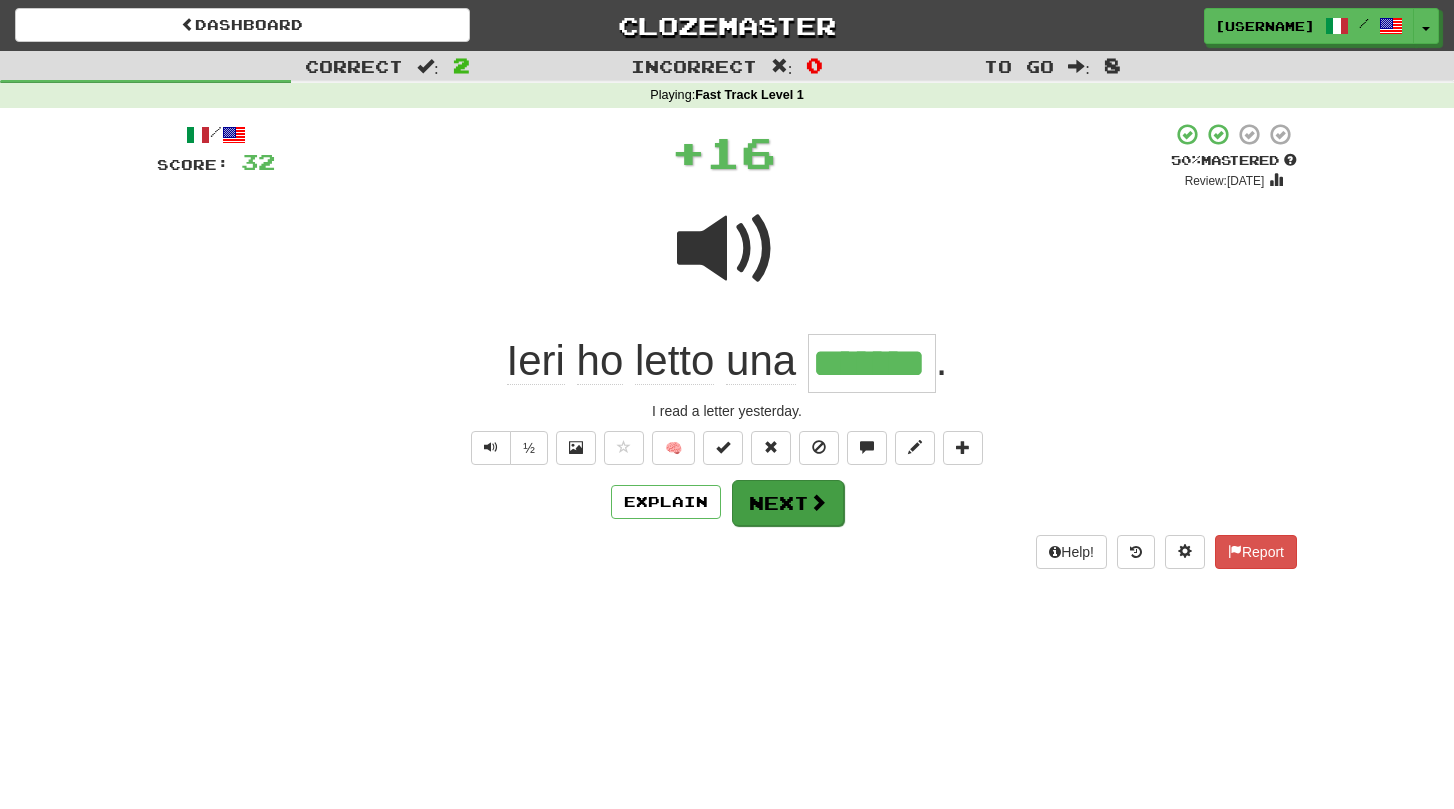 click on "Next" at bounding box center (788, 503) 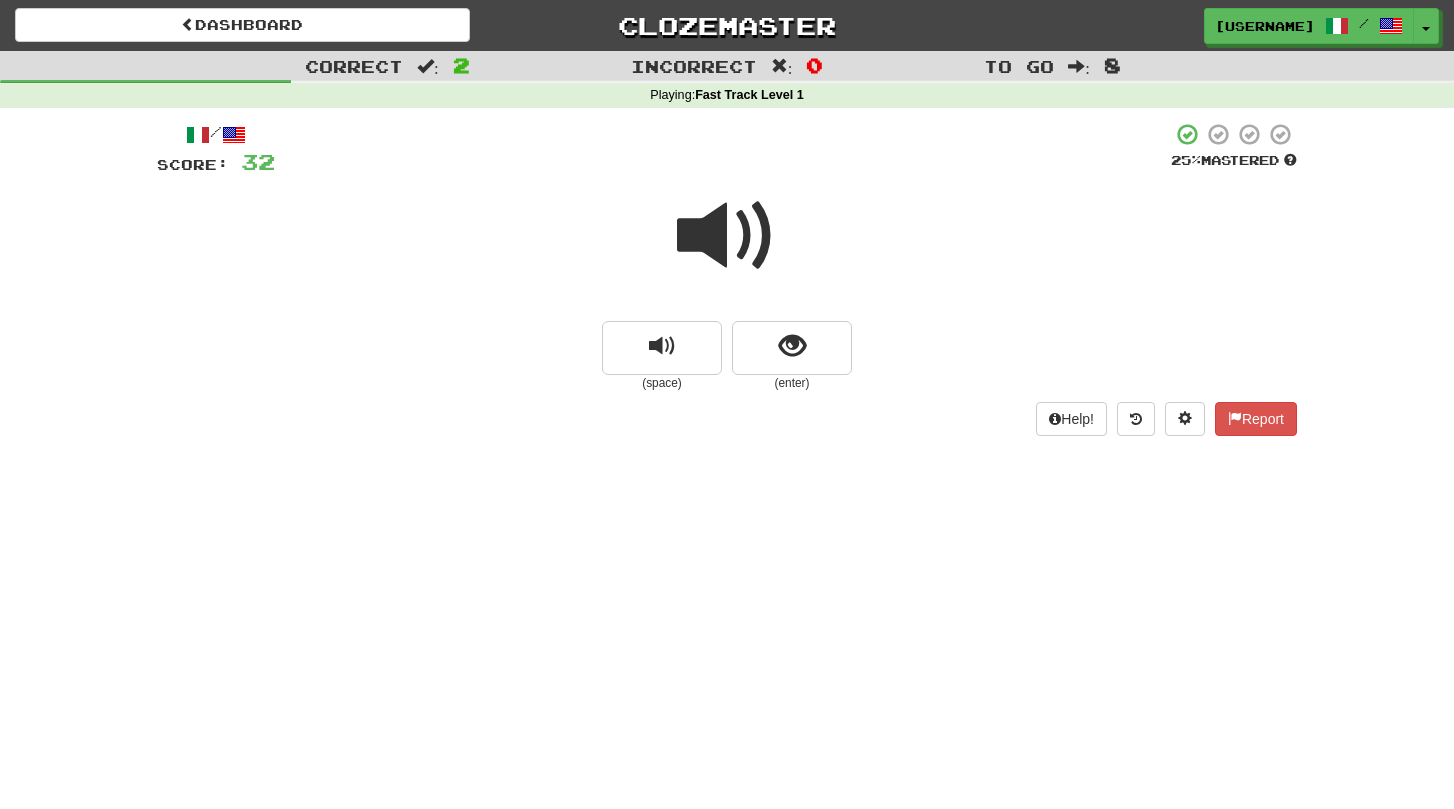 click at bounding box center [727, 236] 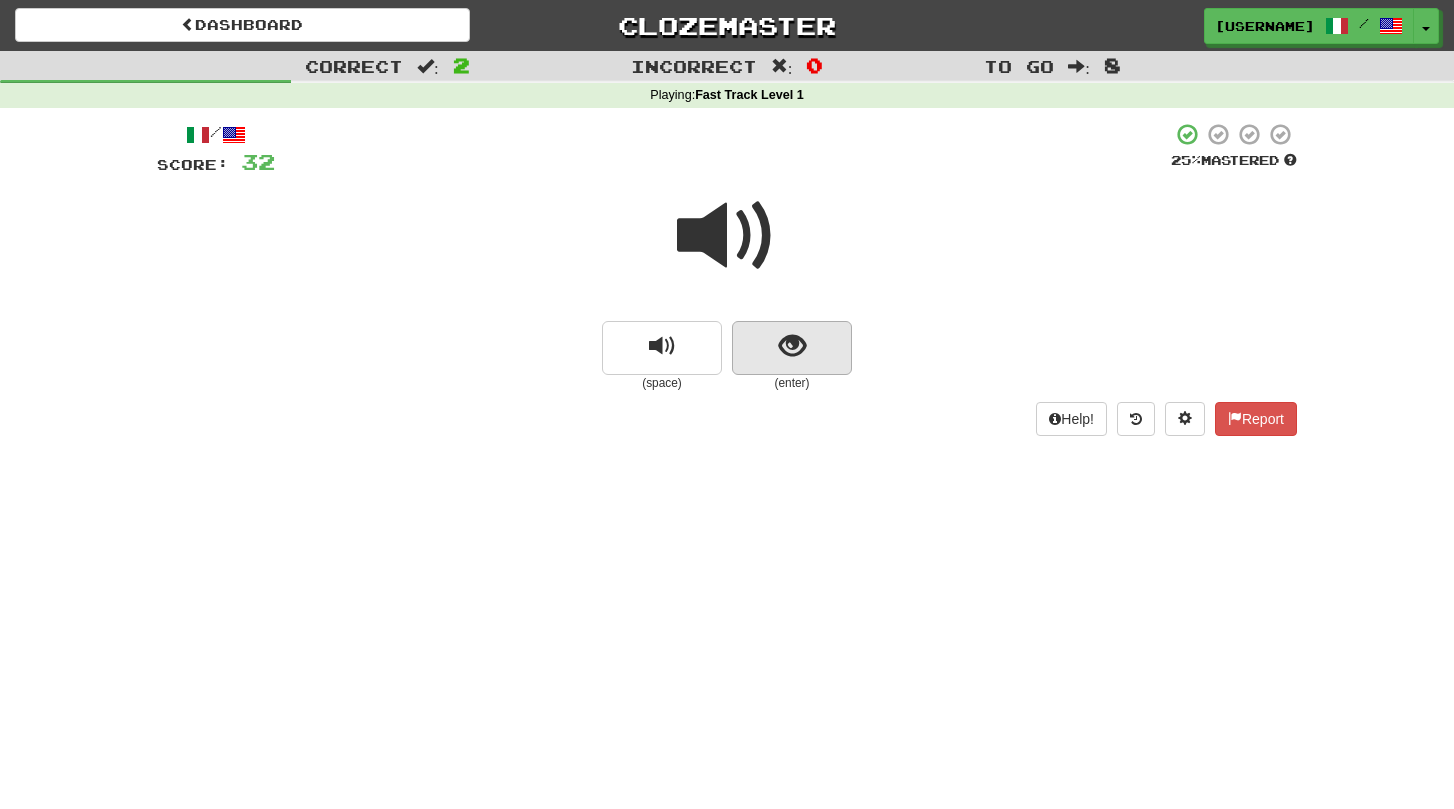 click at bounding box center (792, 346) 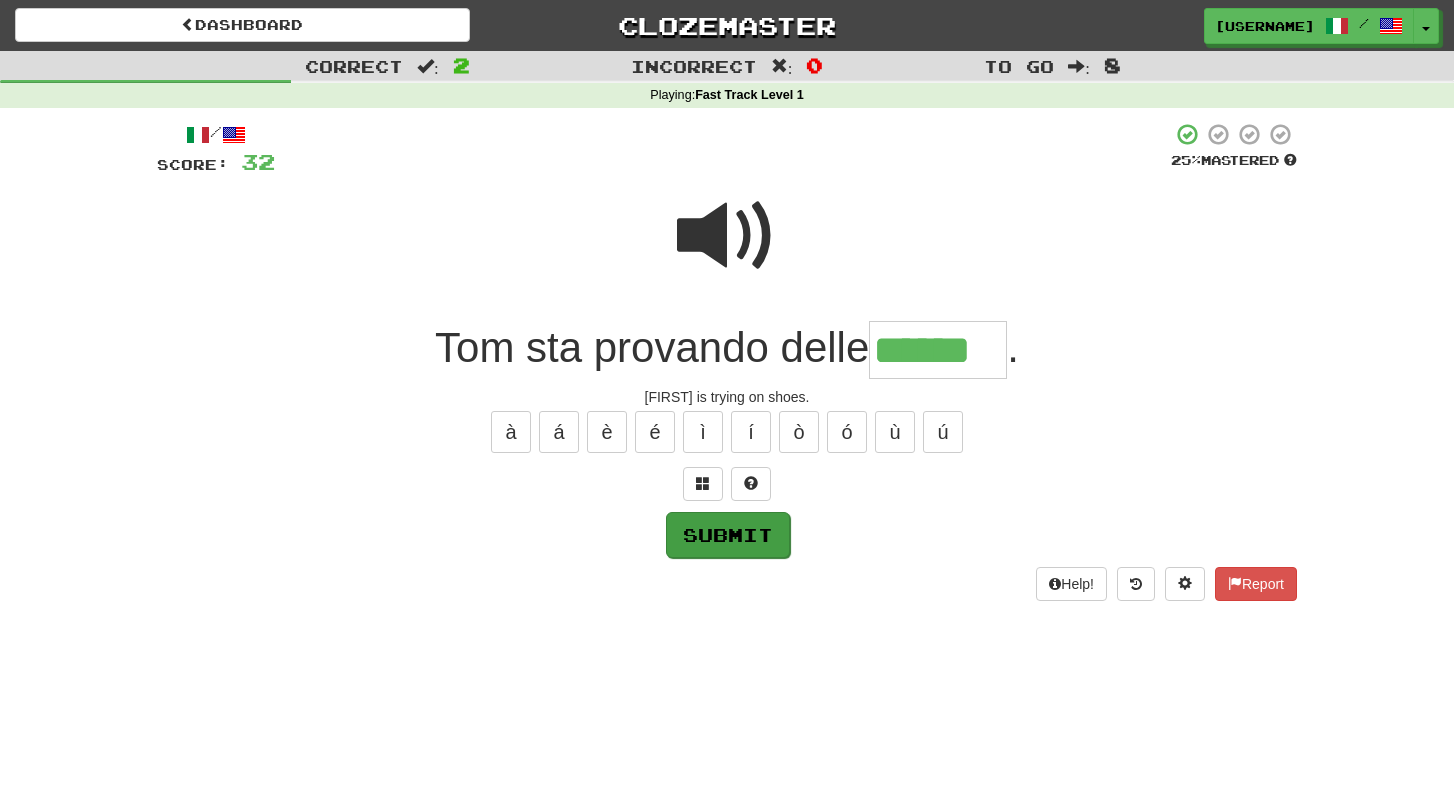 type on "******" 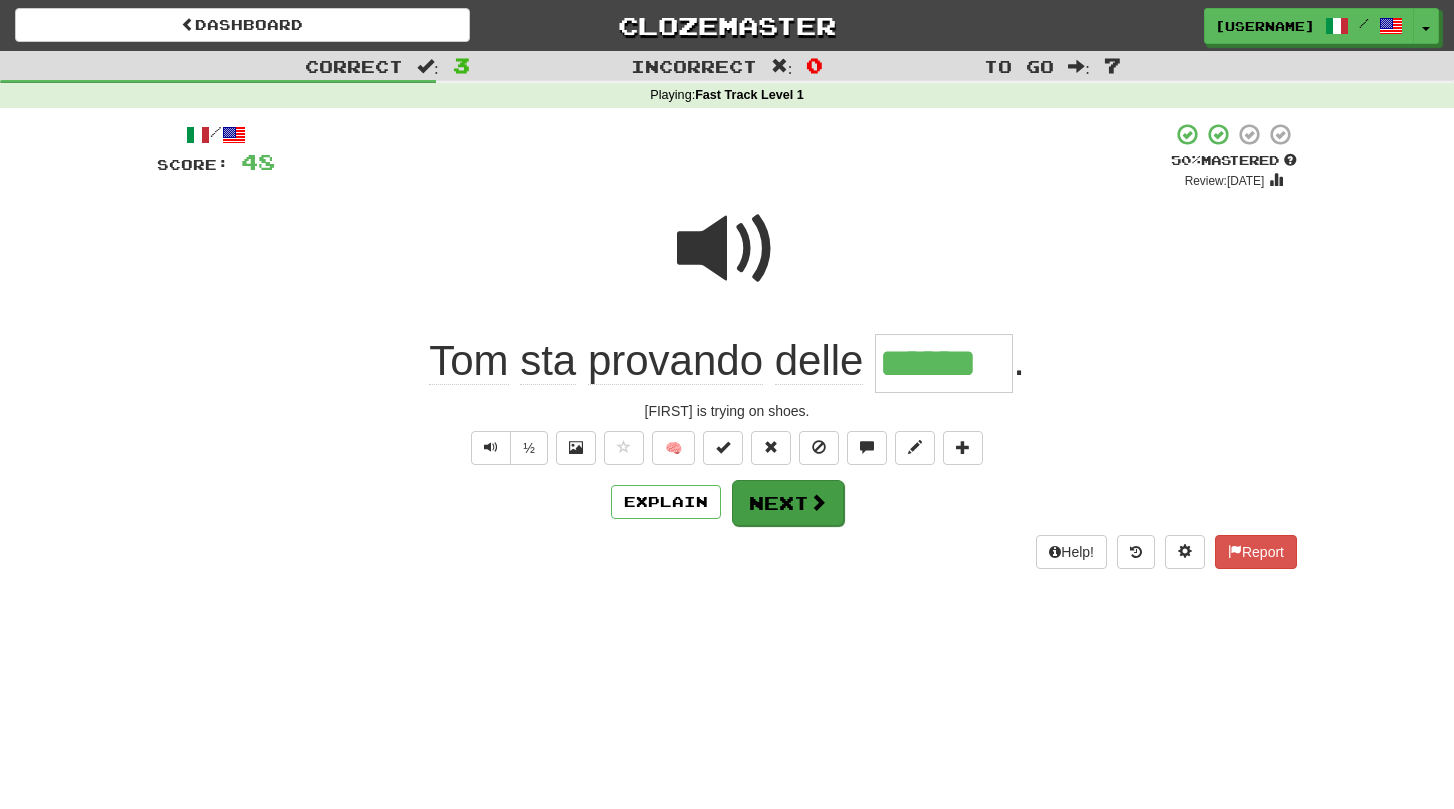 click on "Next" at bounding box center (788, 503) 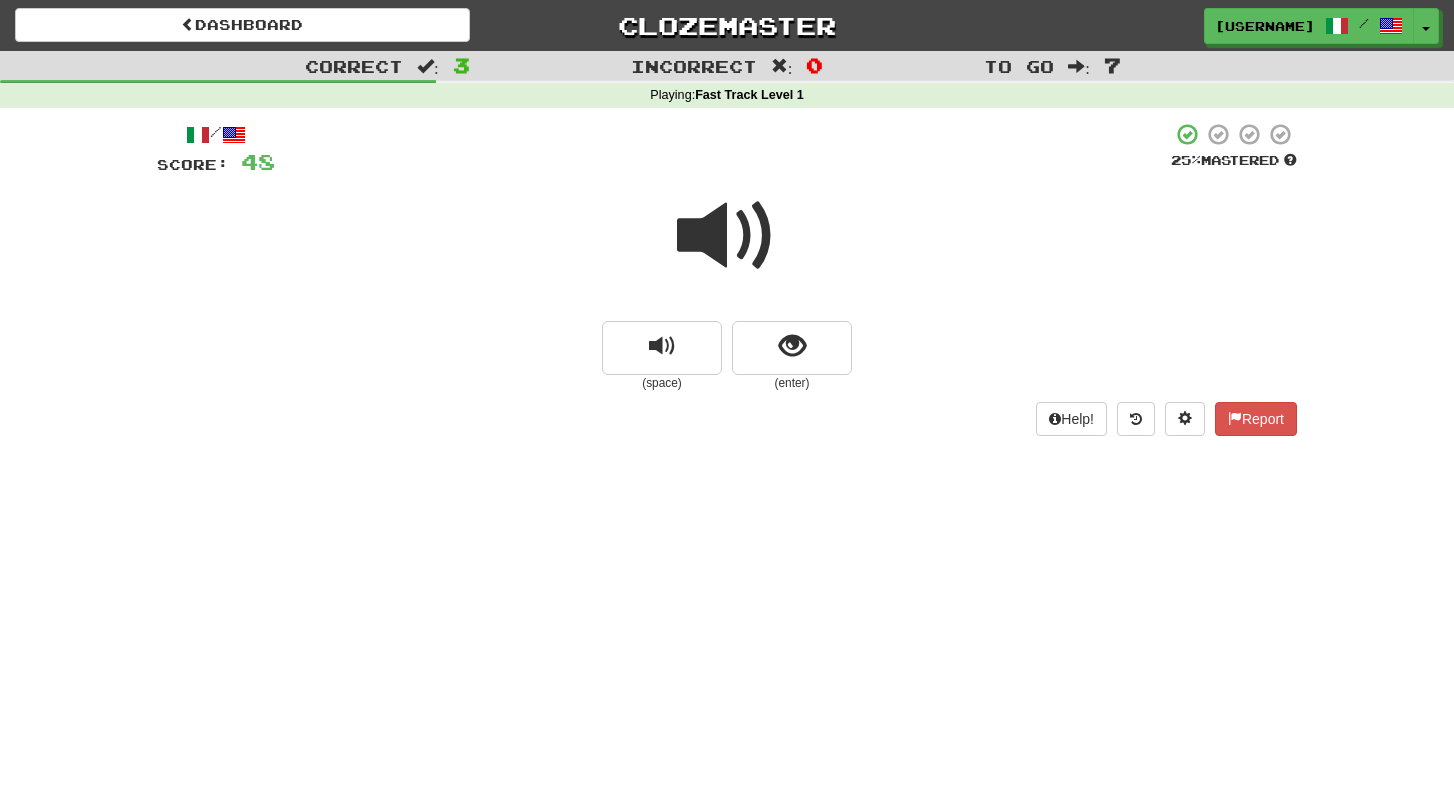 click at bounding box center (727, 236) 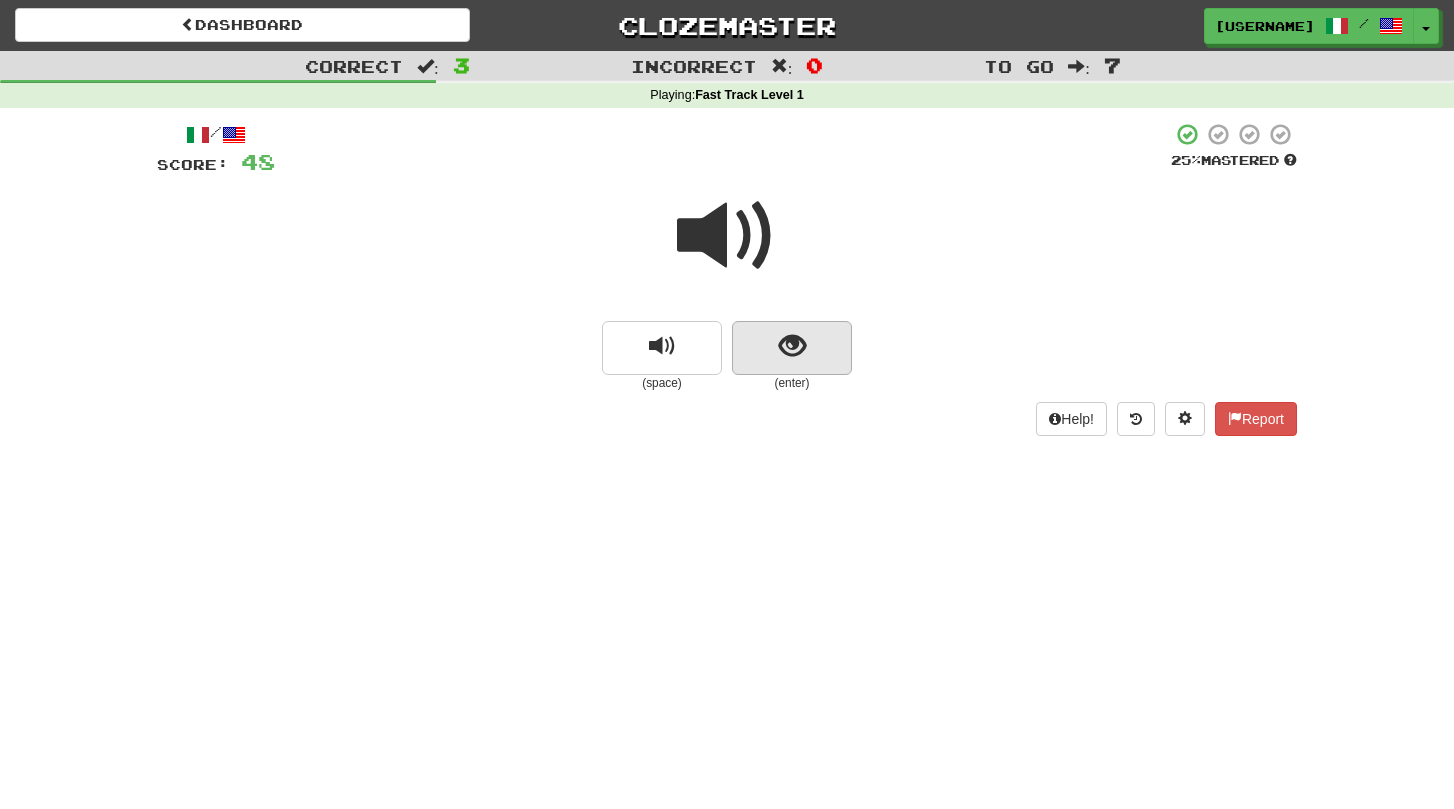 click at bounding box center [792, 346] 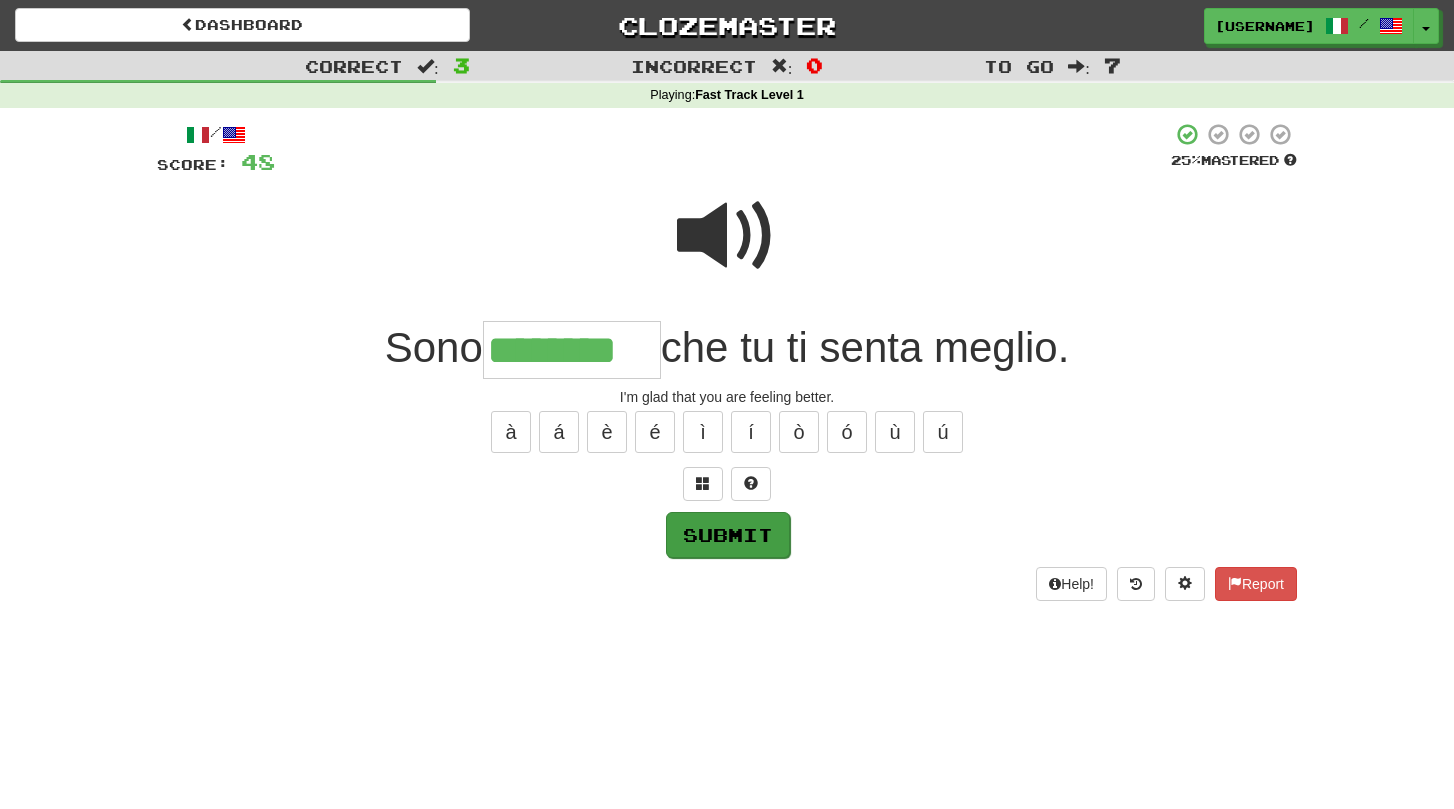 type on "********" 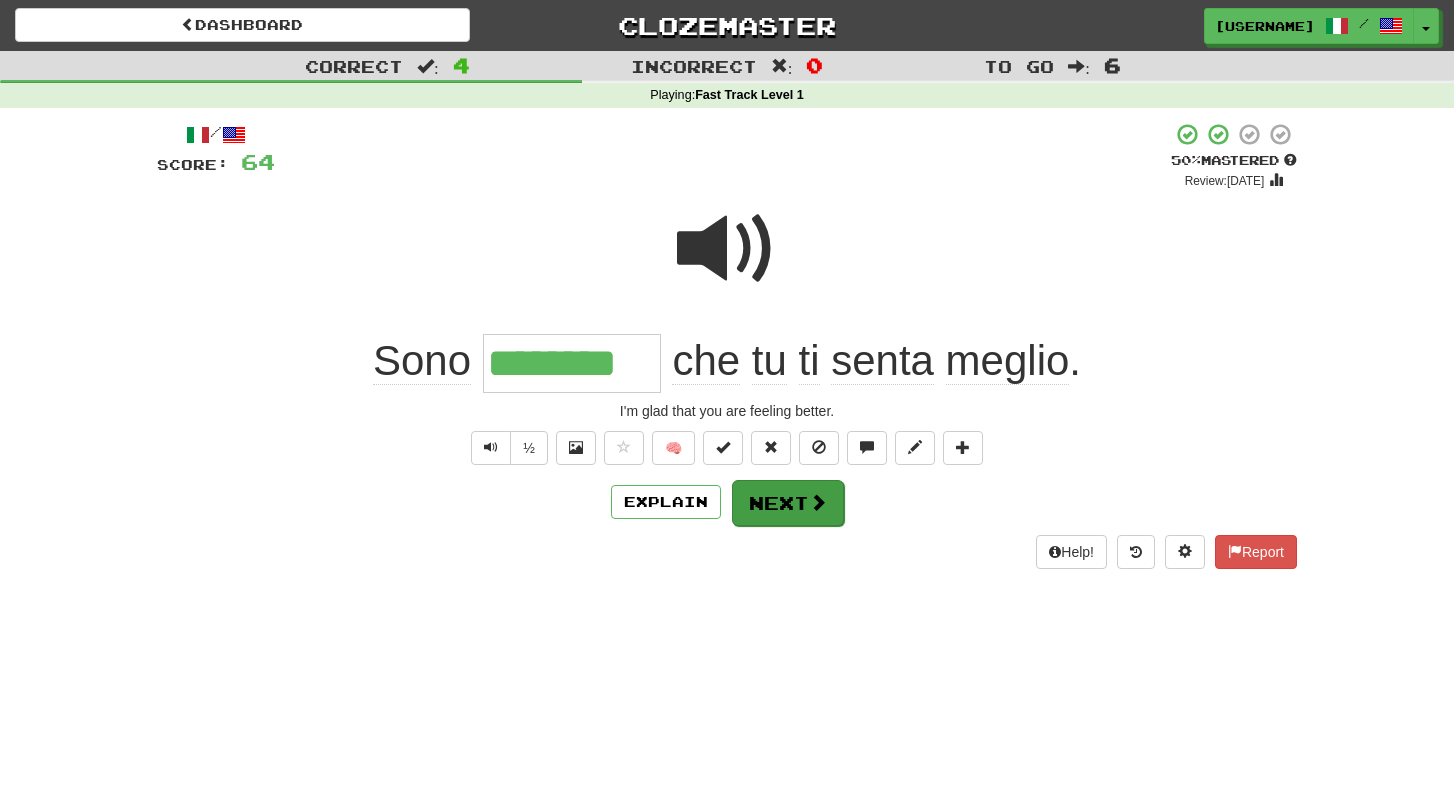 click on "Next" at bounding box center [788, 503] 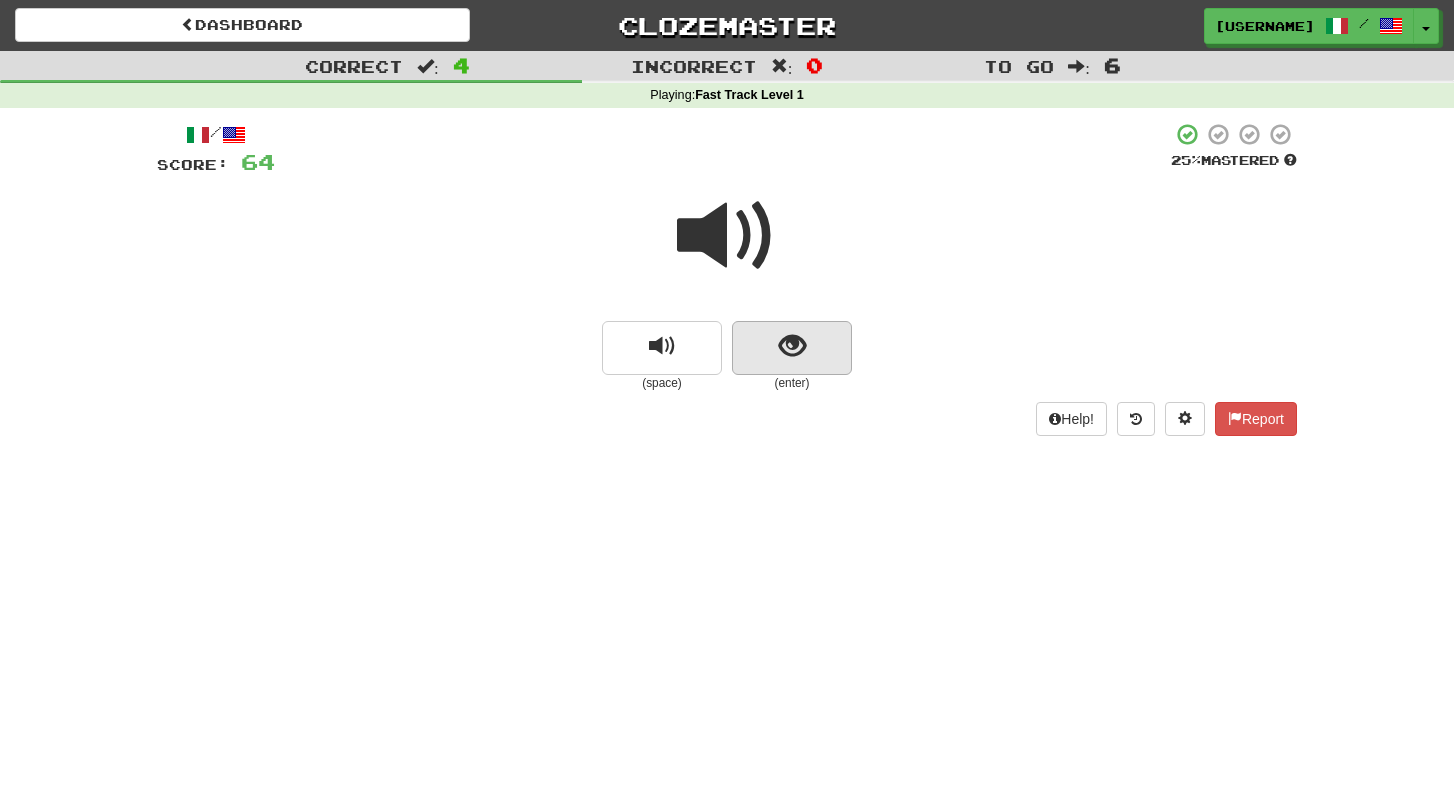 click at bounding box center (792, 346) 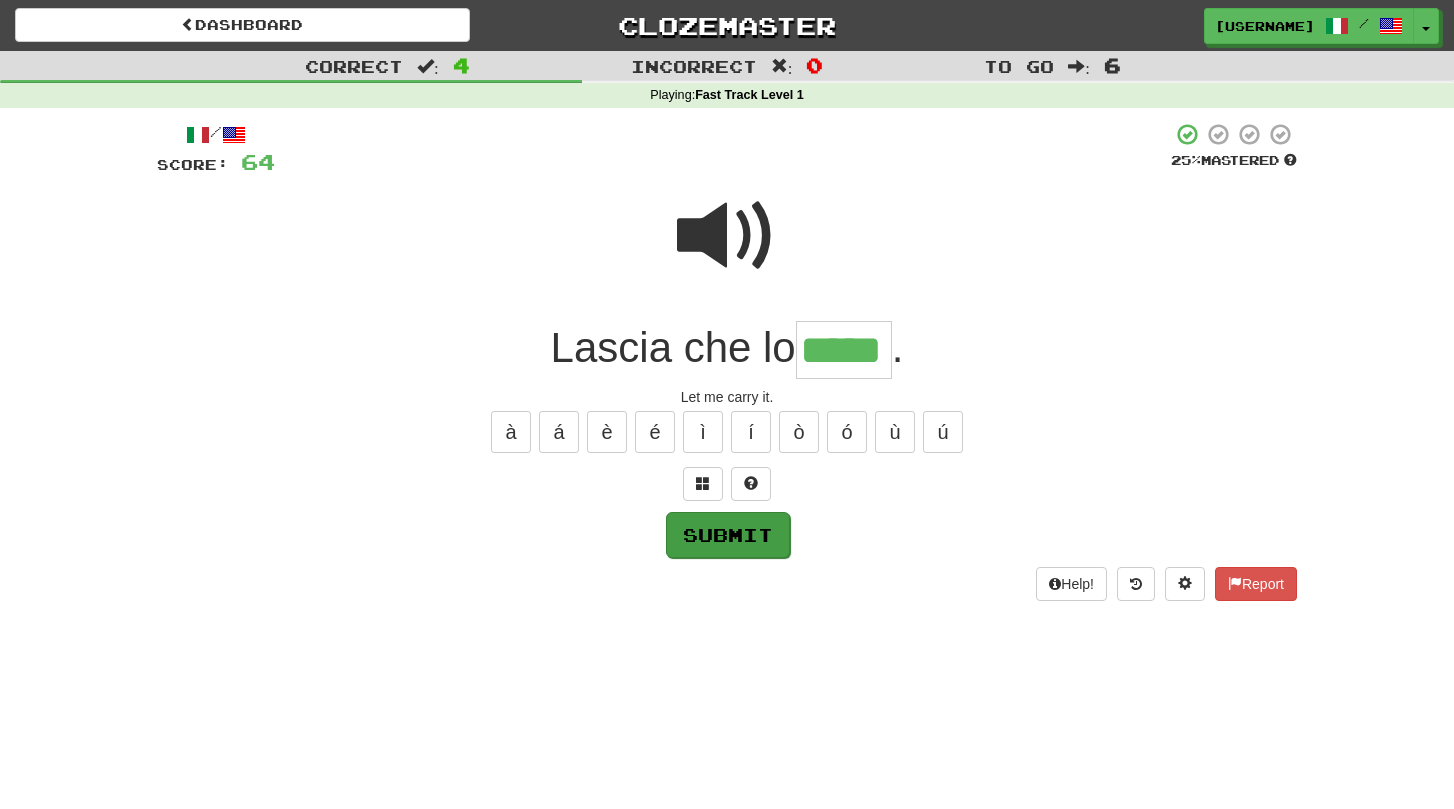 type on "*****" 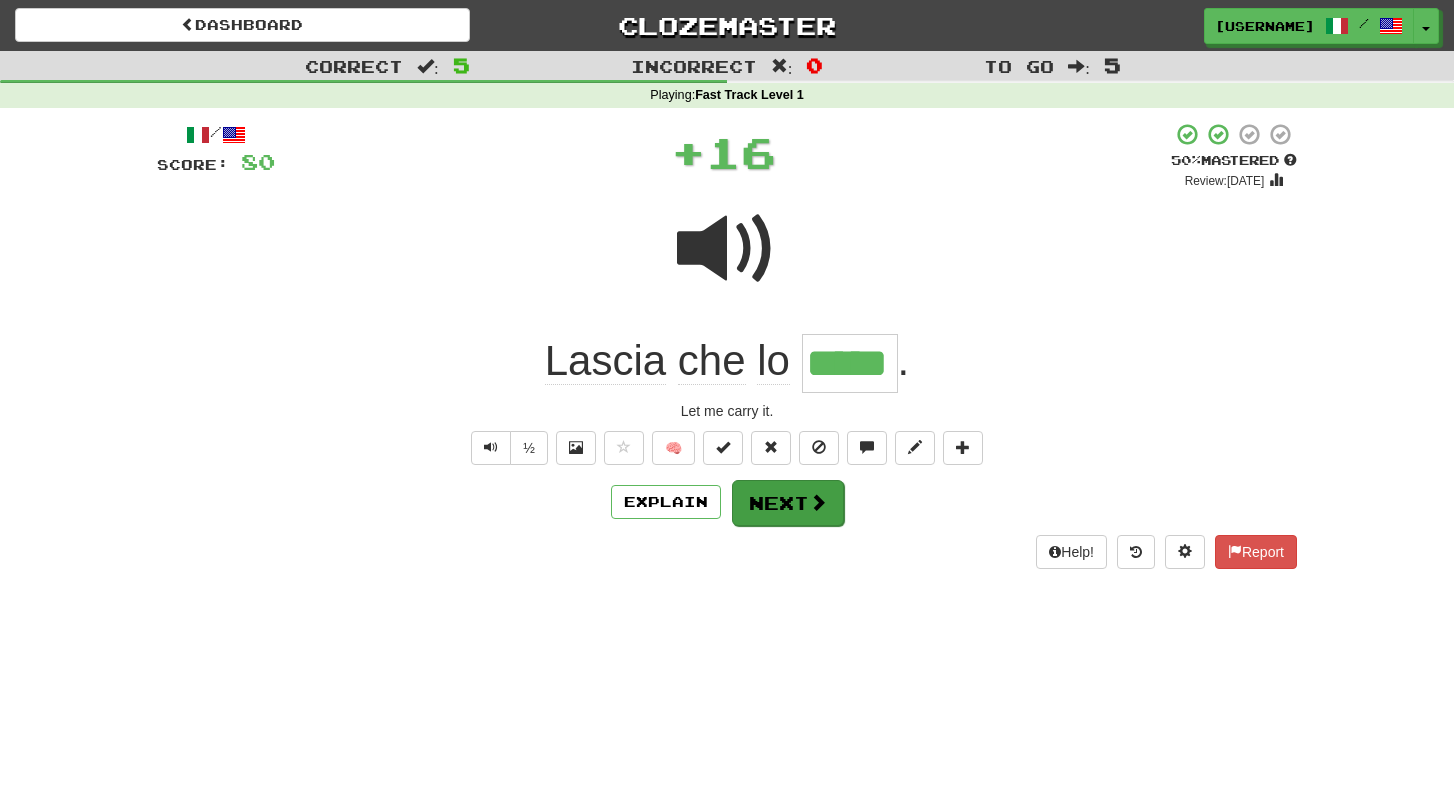 click on "Next" at bounding box center (788, 503) 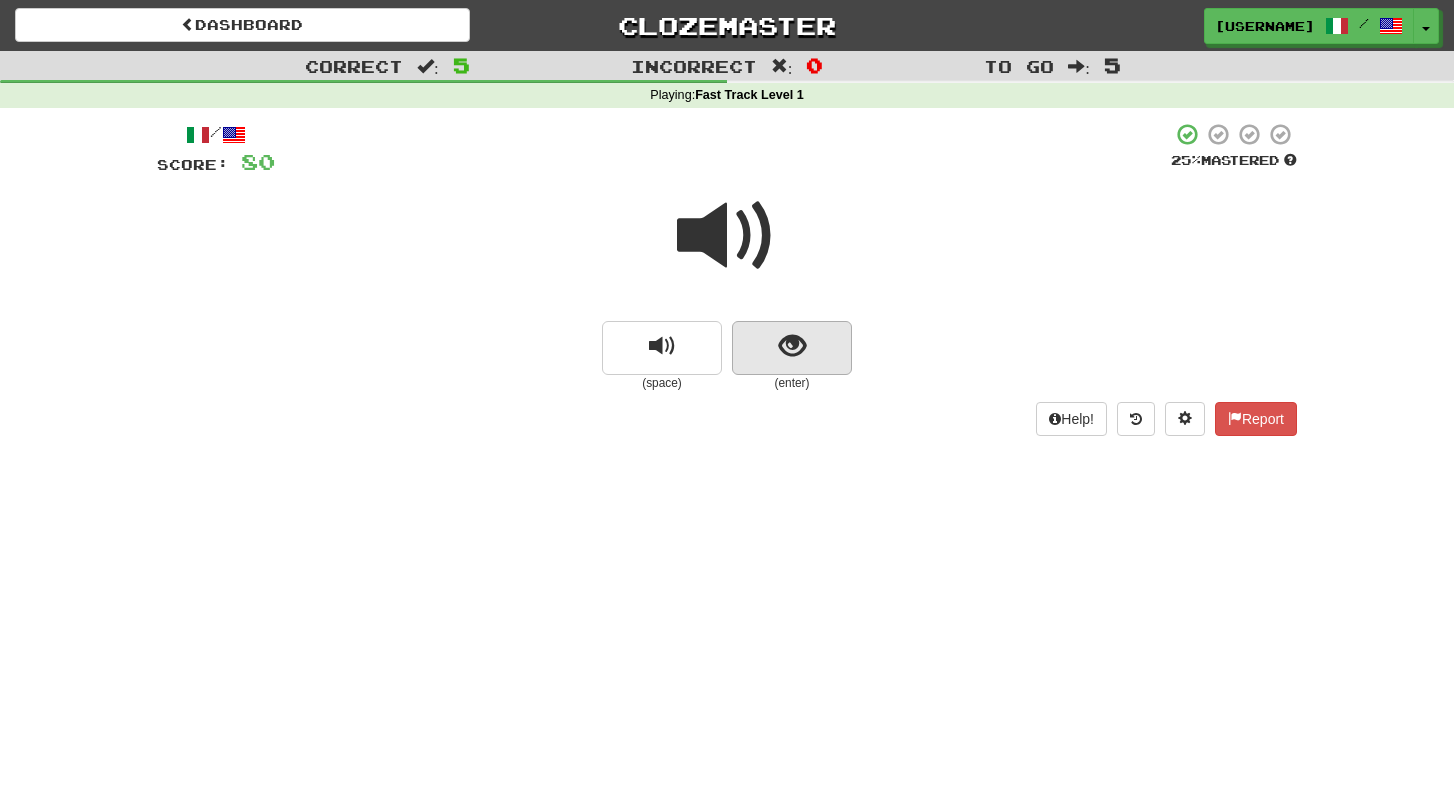 click at bounding box center (792, 346) 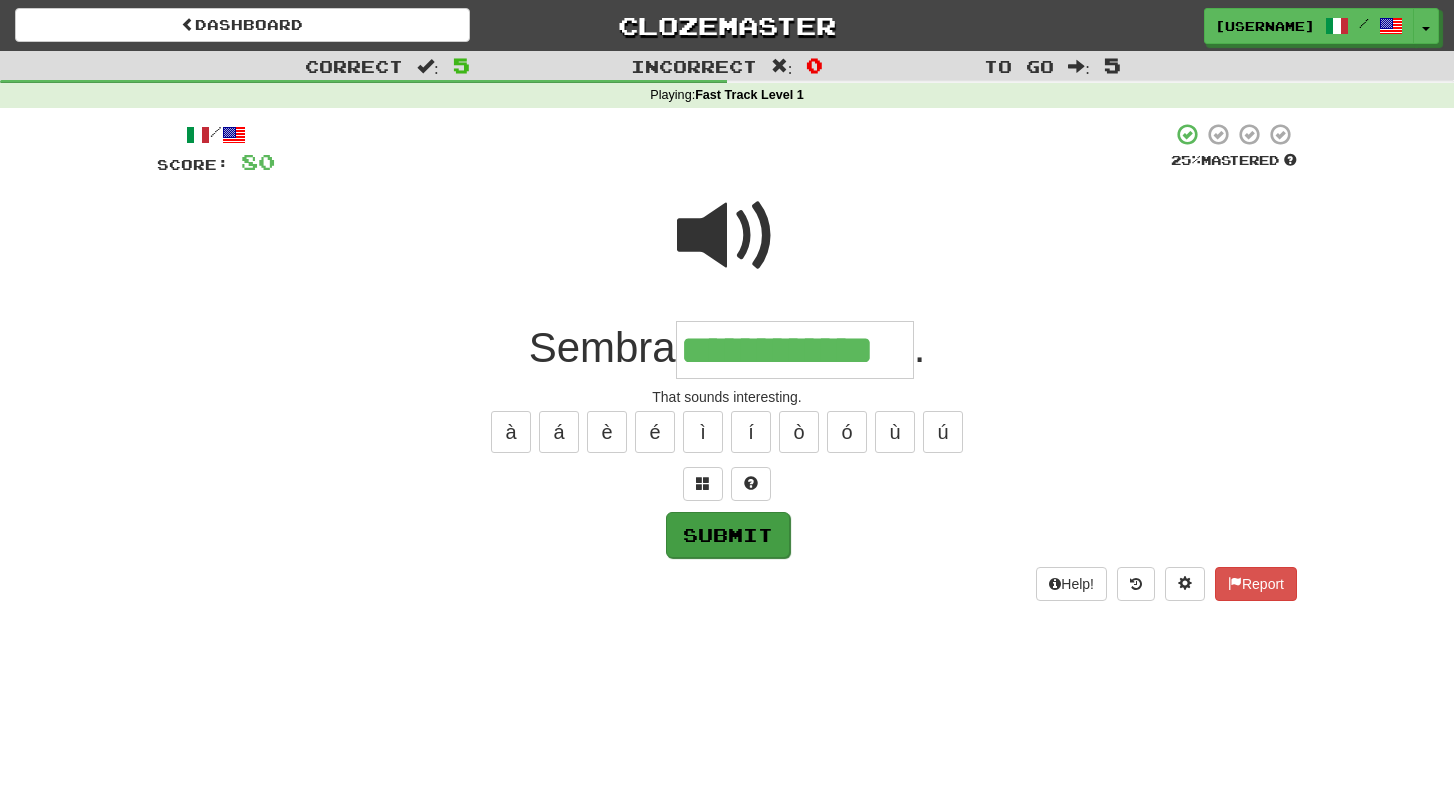 type on "**********" 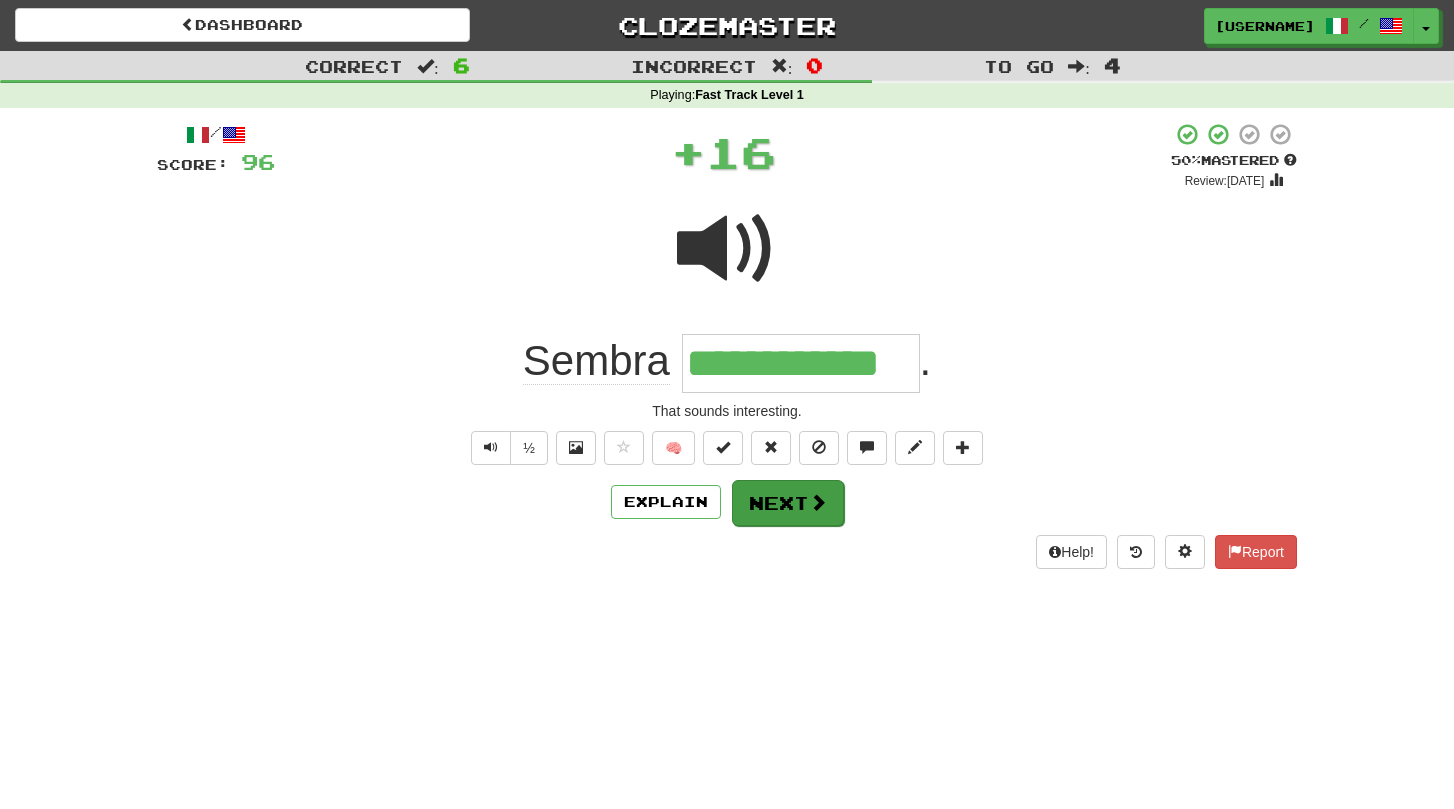 click on "Next" at bounding box center [788, 503] 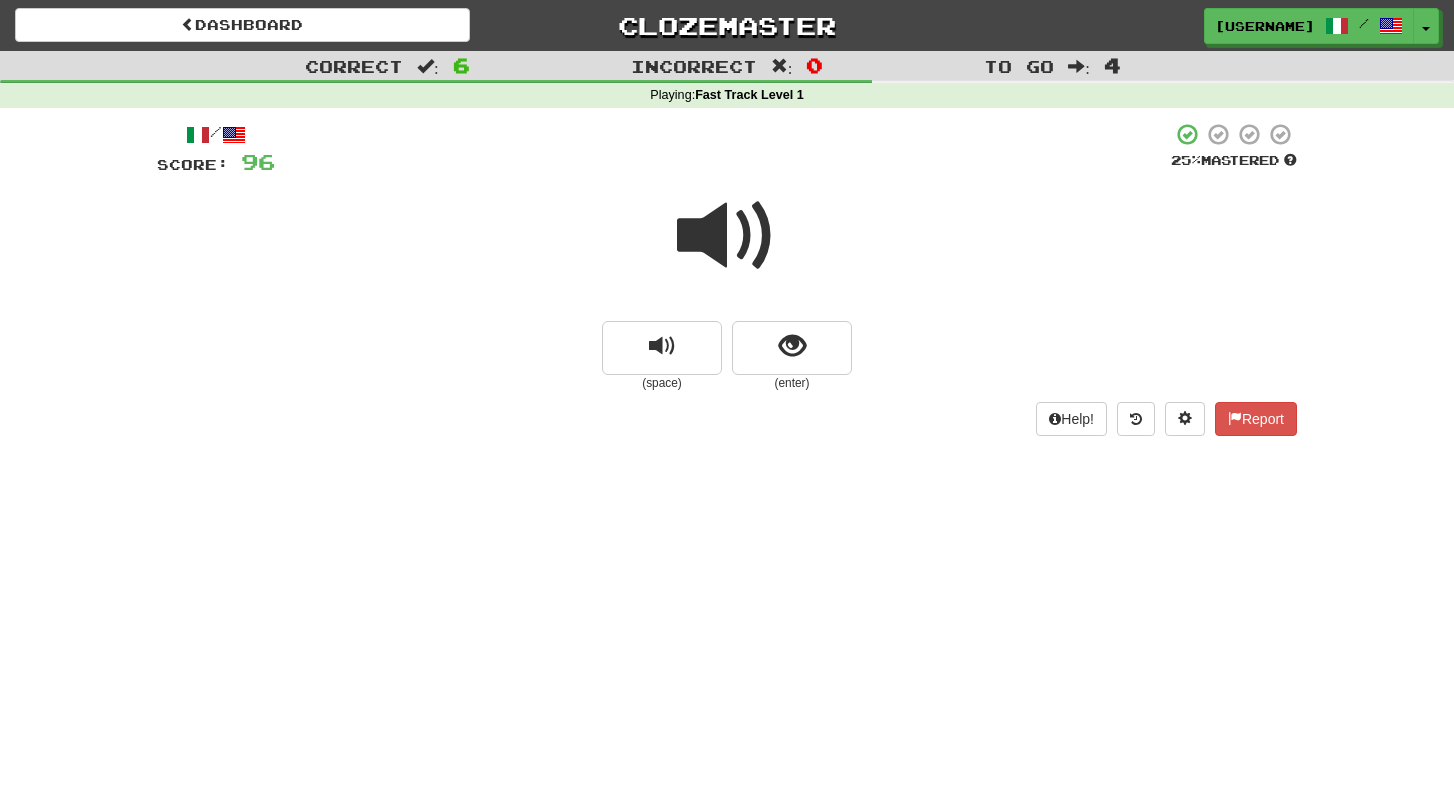 click at bounding box center (727, 236) 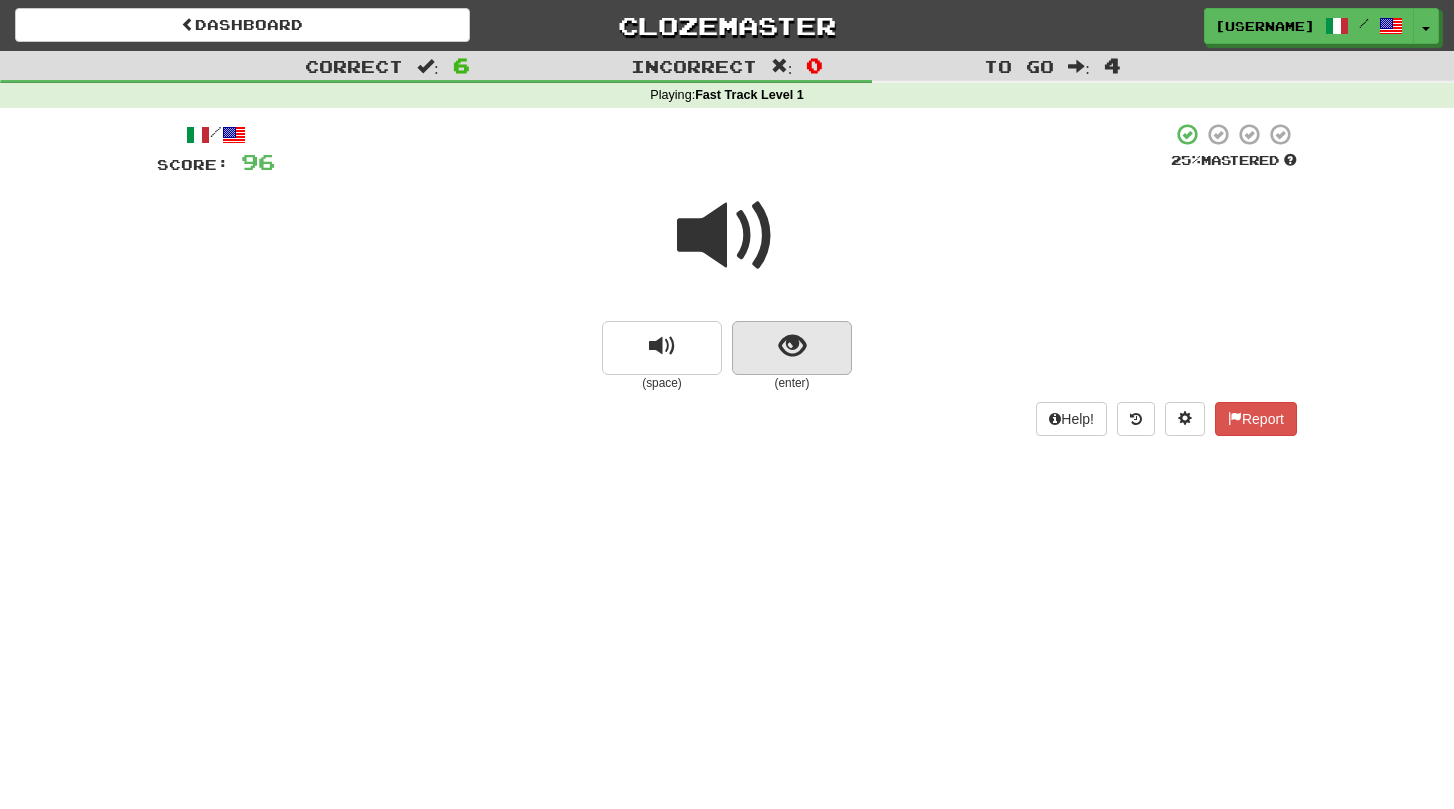 click at bounding box center [792, 346] 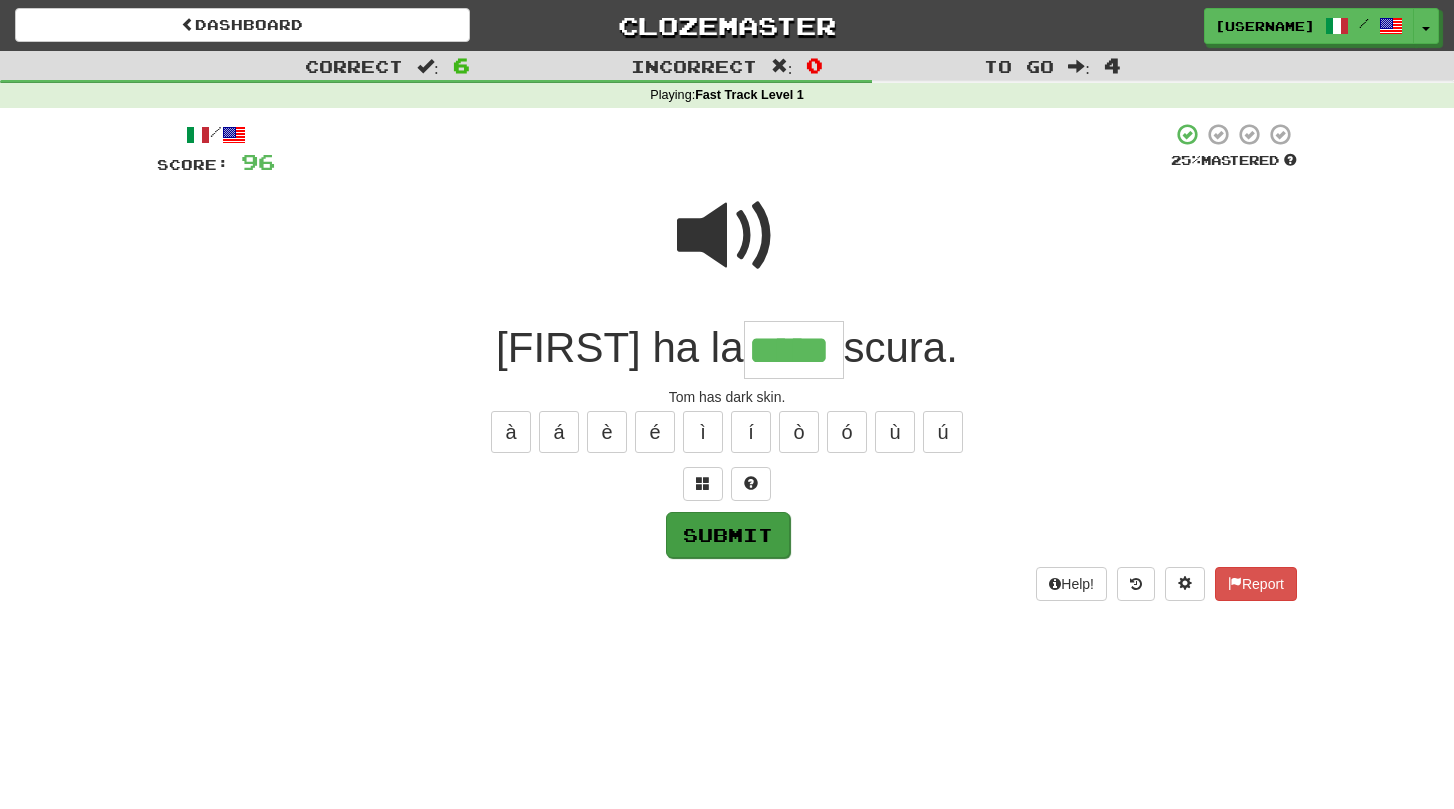 type on "*****" 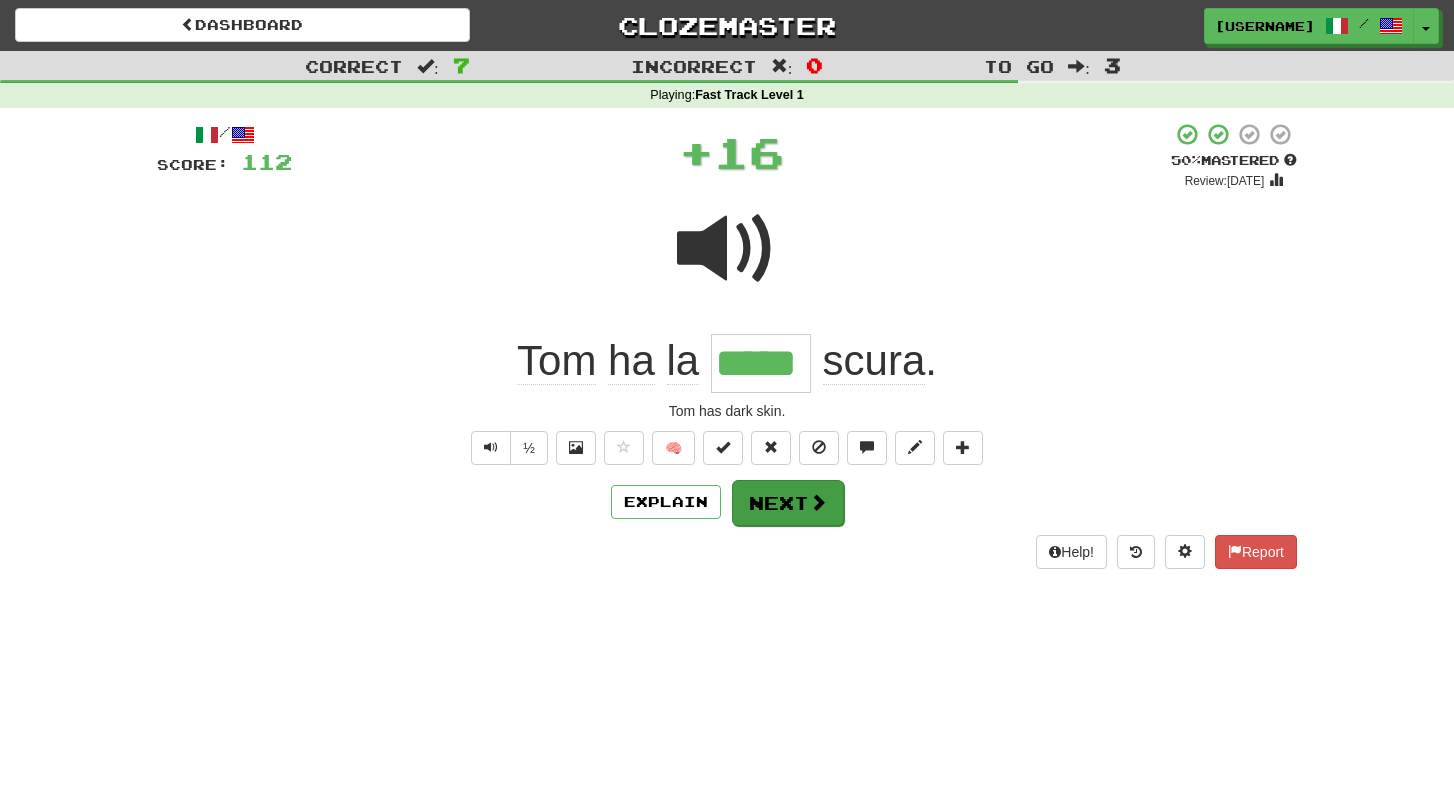 click on "Next" at bounding box center (788, 503) 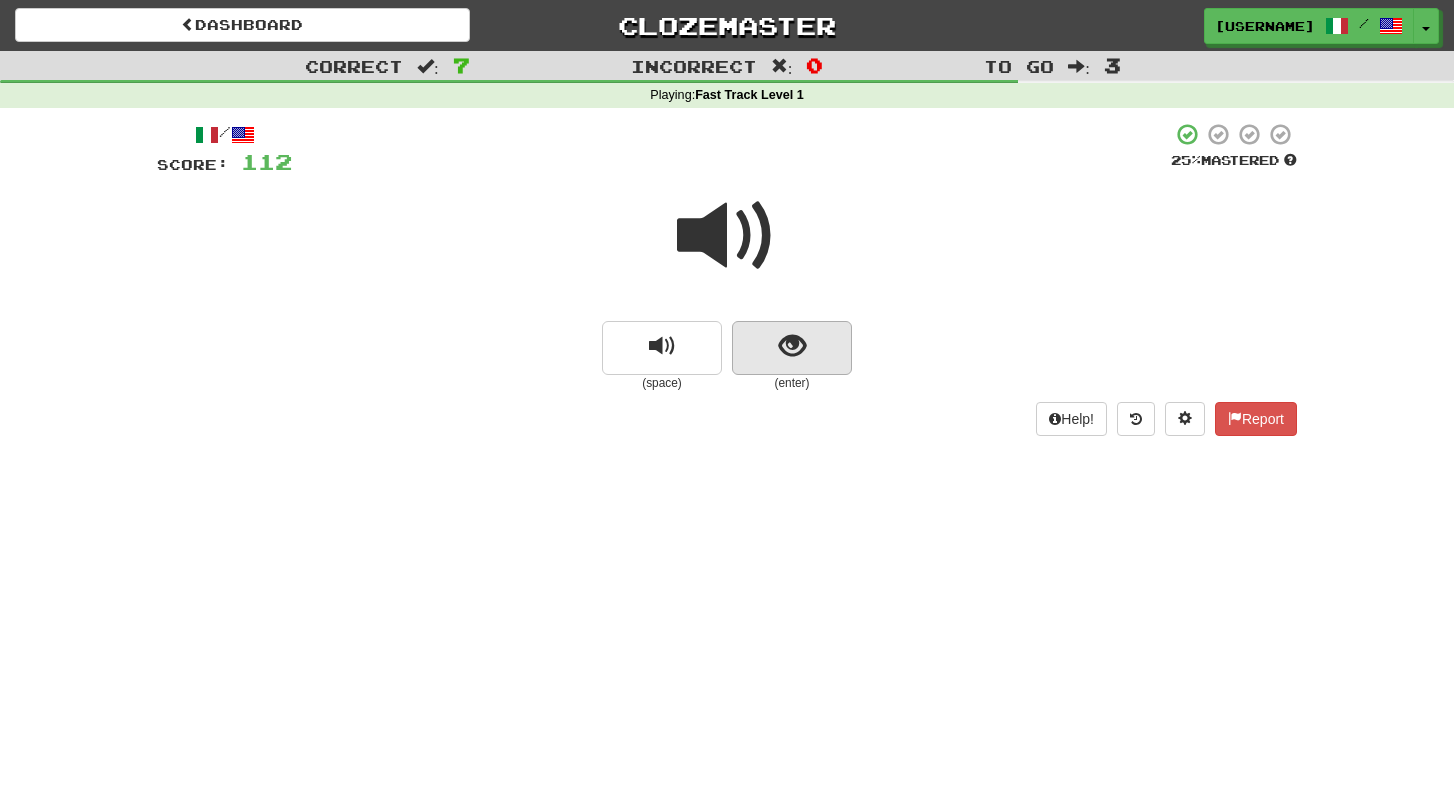 click at bounding box center [792, 346] 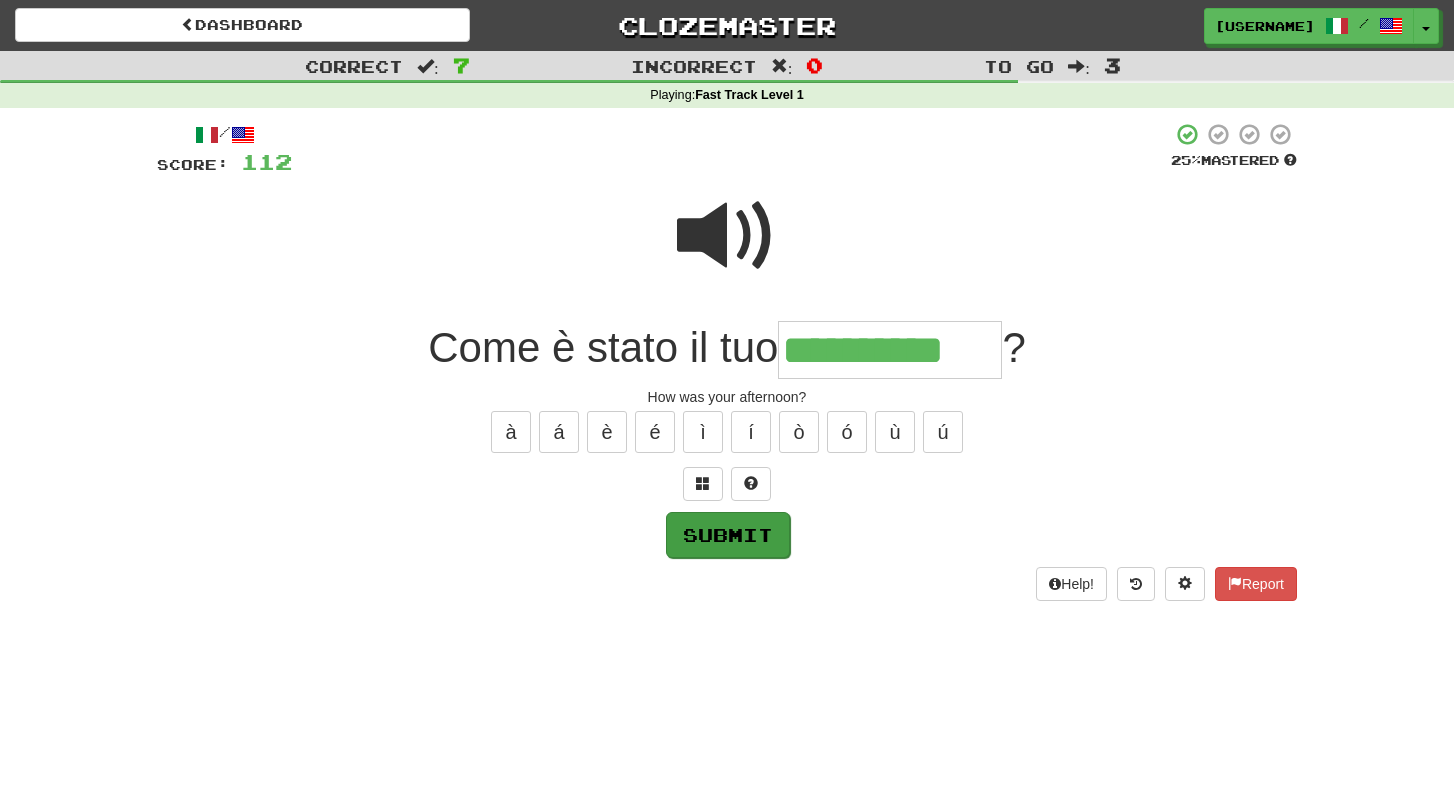 type on "**********" 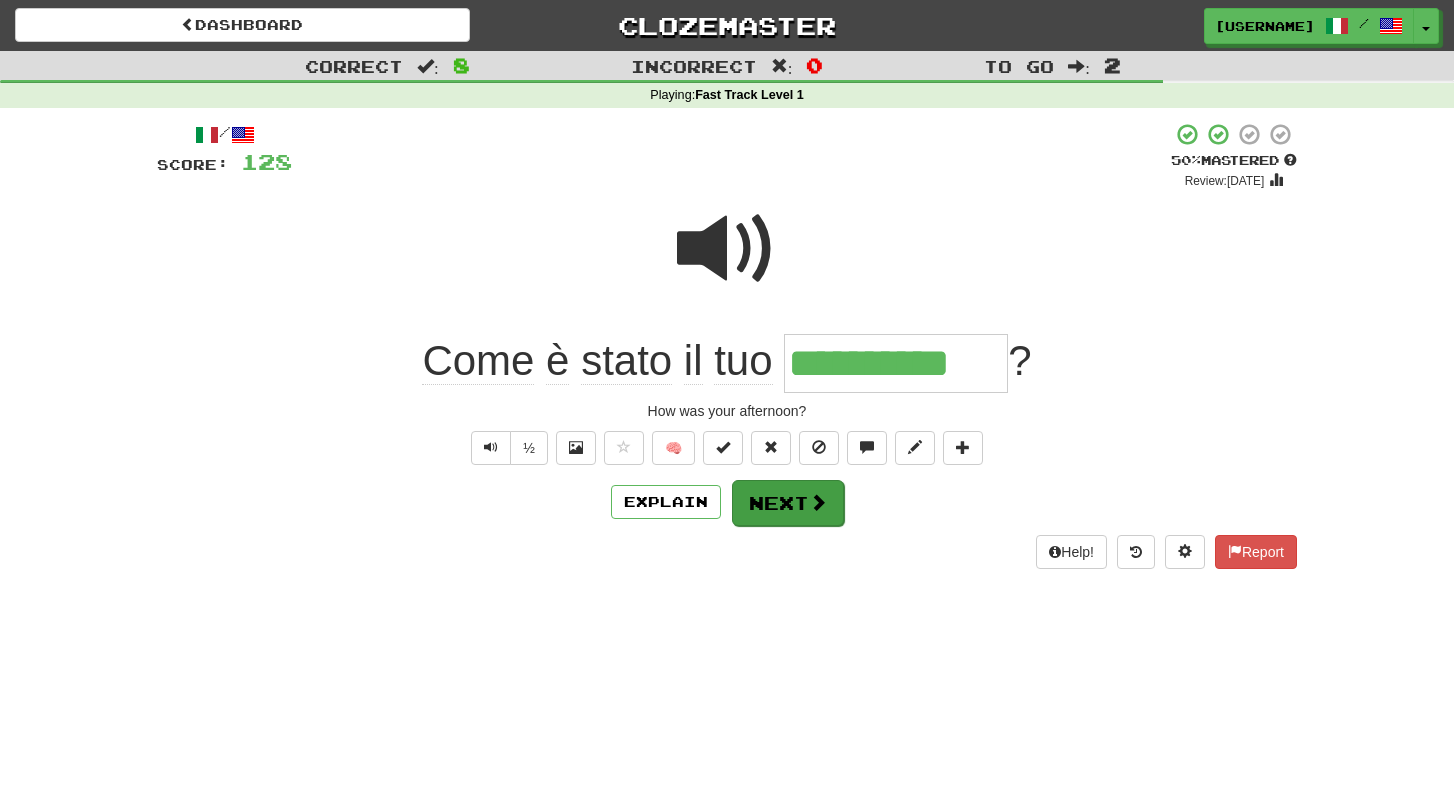 click on "Next" at bounding box center [788, 503] 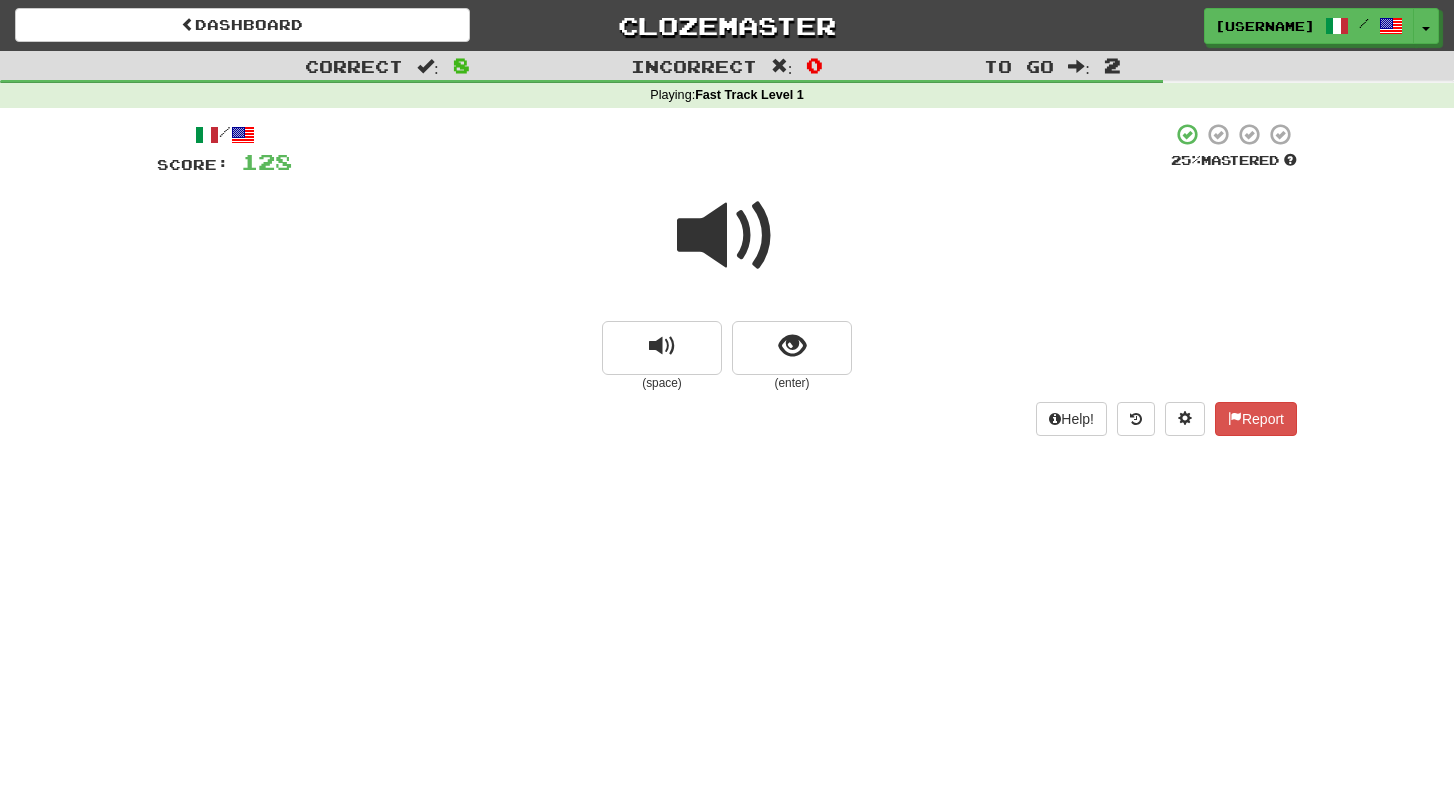 click at bounding box center [727, 236] 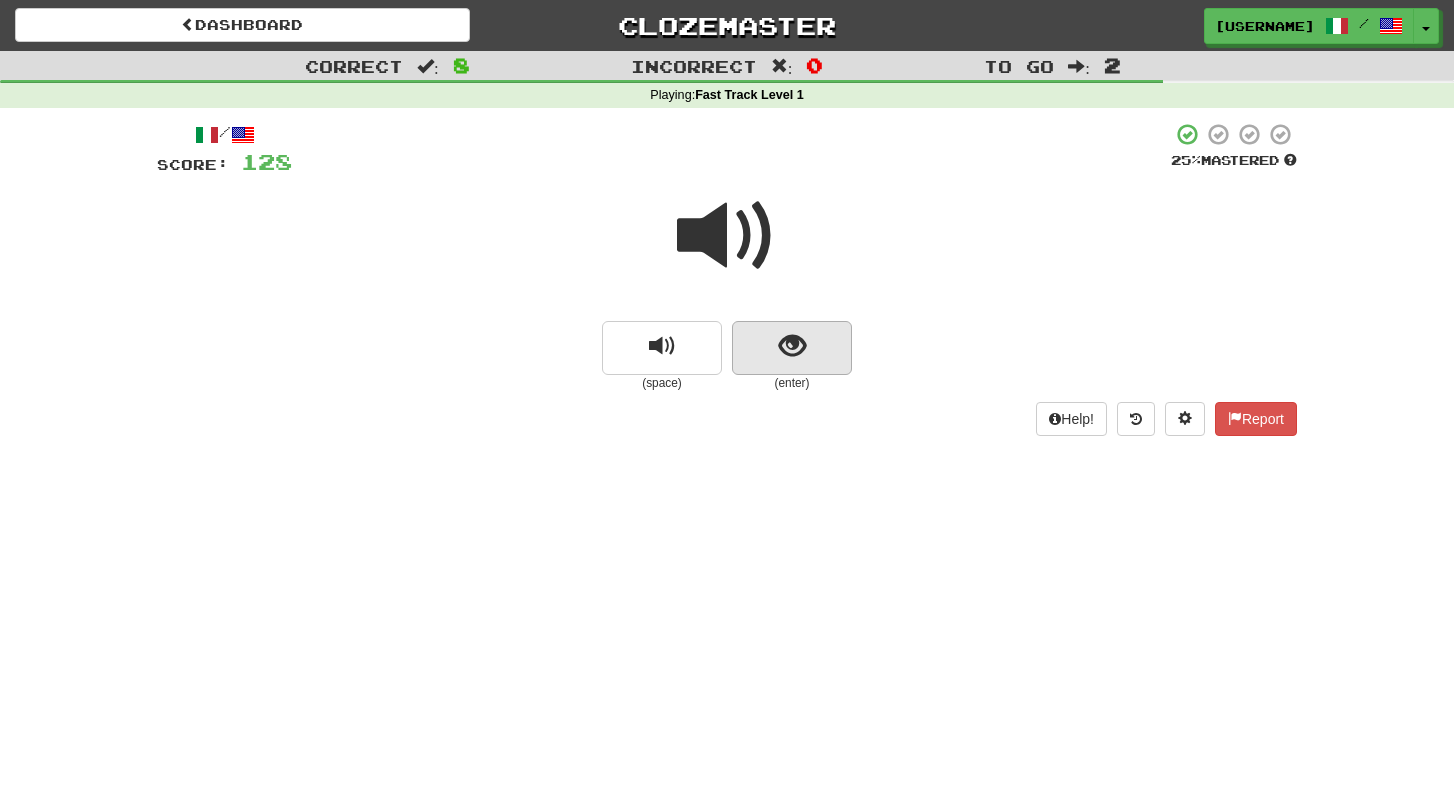 click at bounding box center (792, 346) 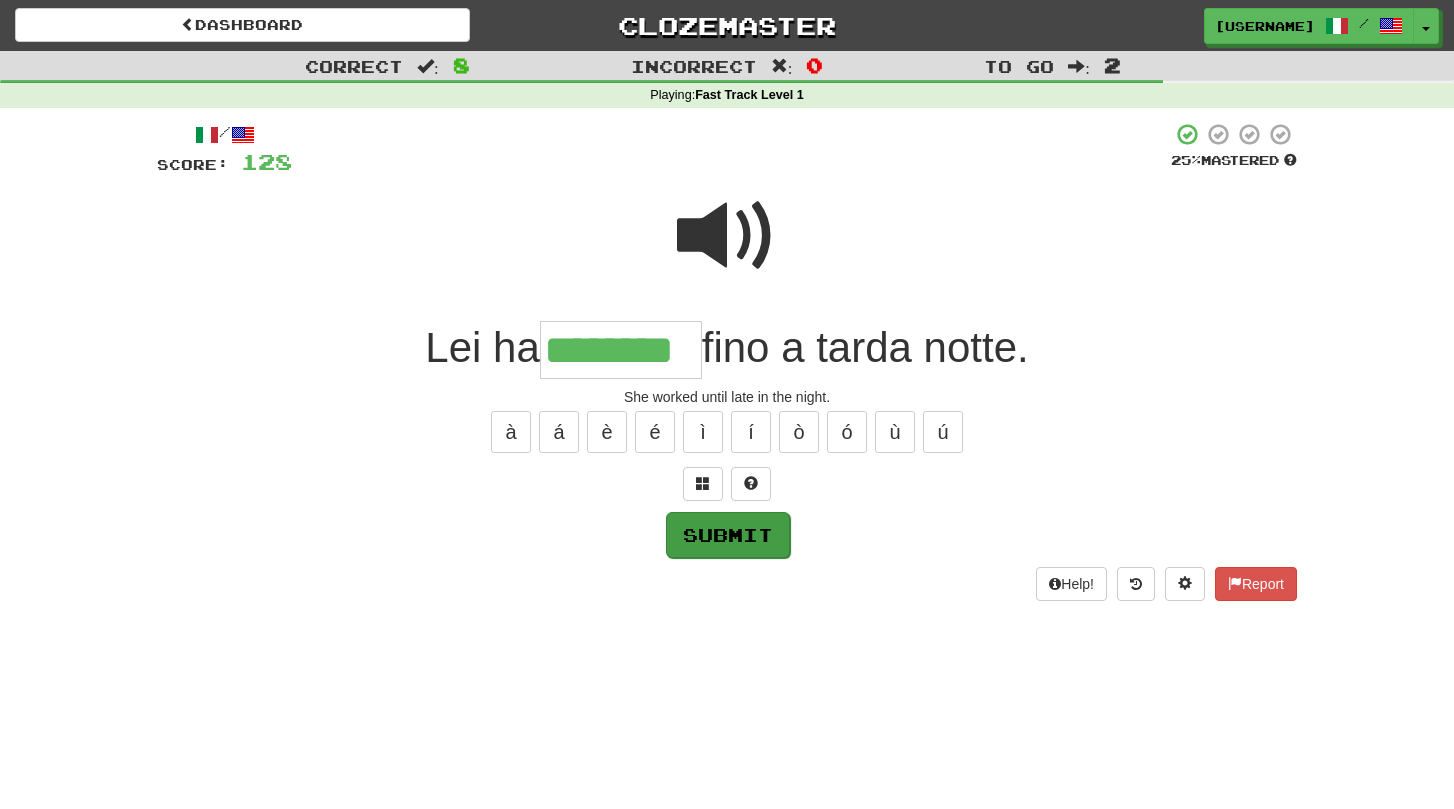 type on "********" 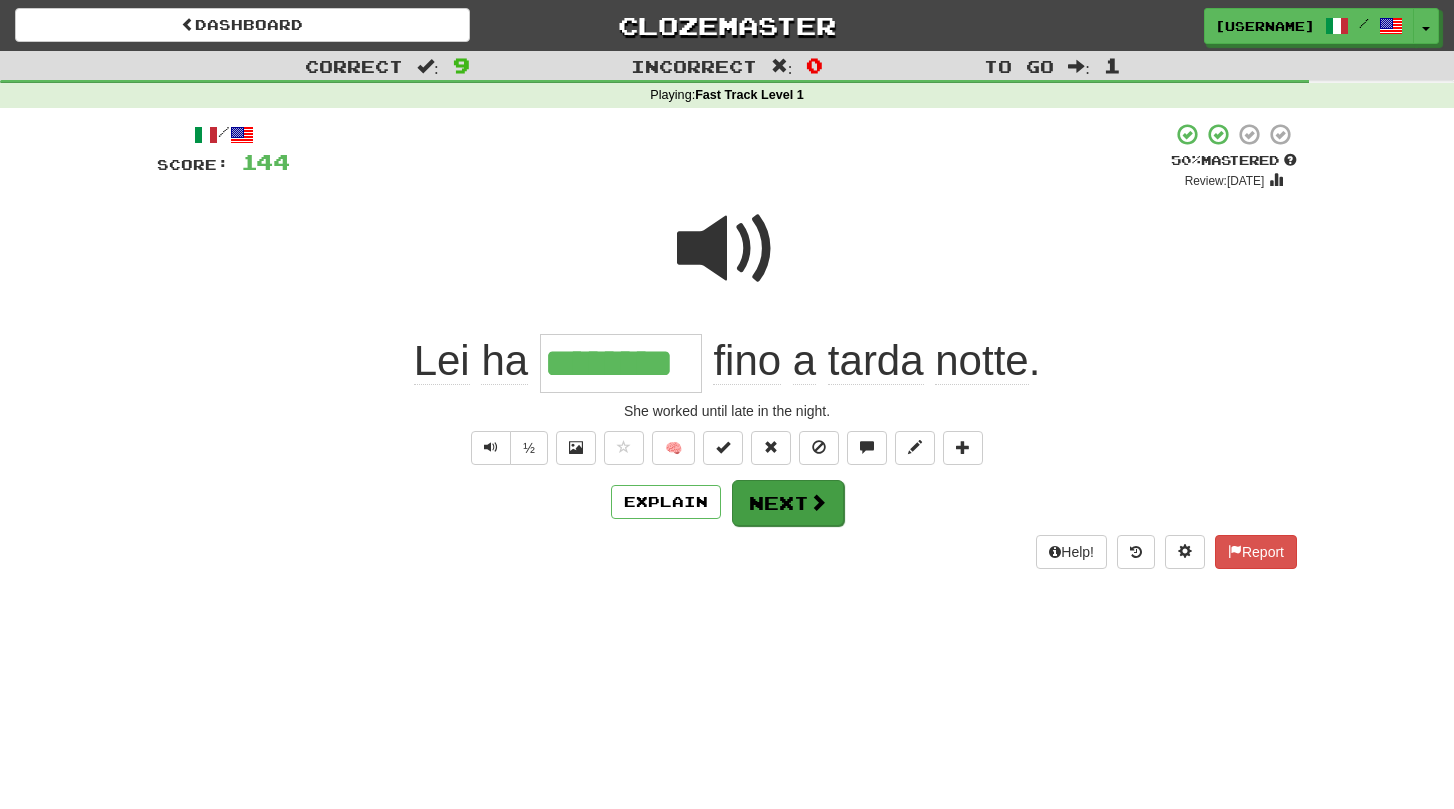 click on "Next" at bounding box center [788, 503] 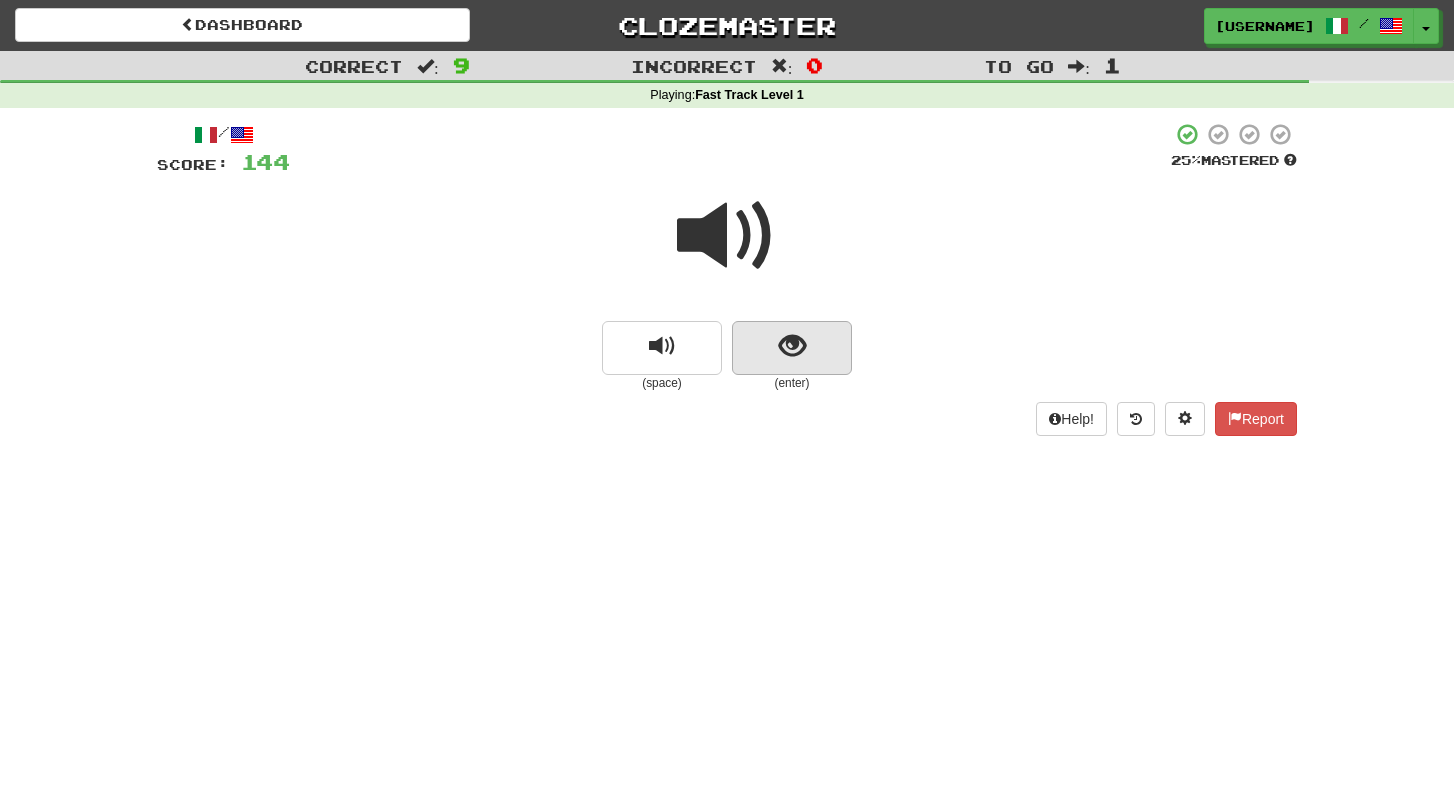 click at bounding box center [792, 346] 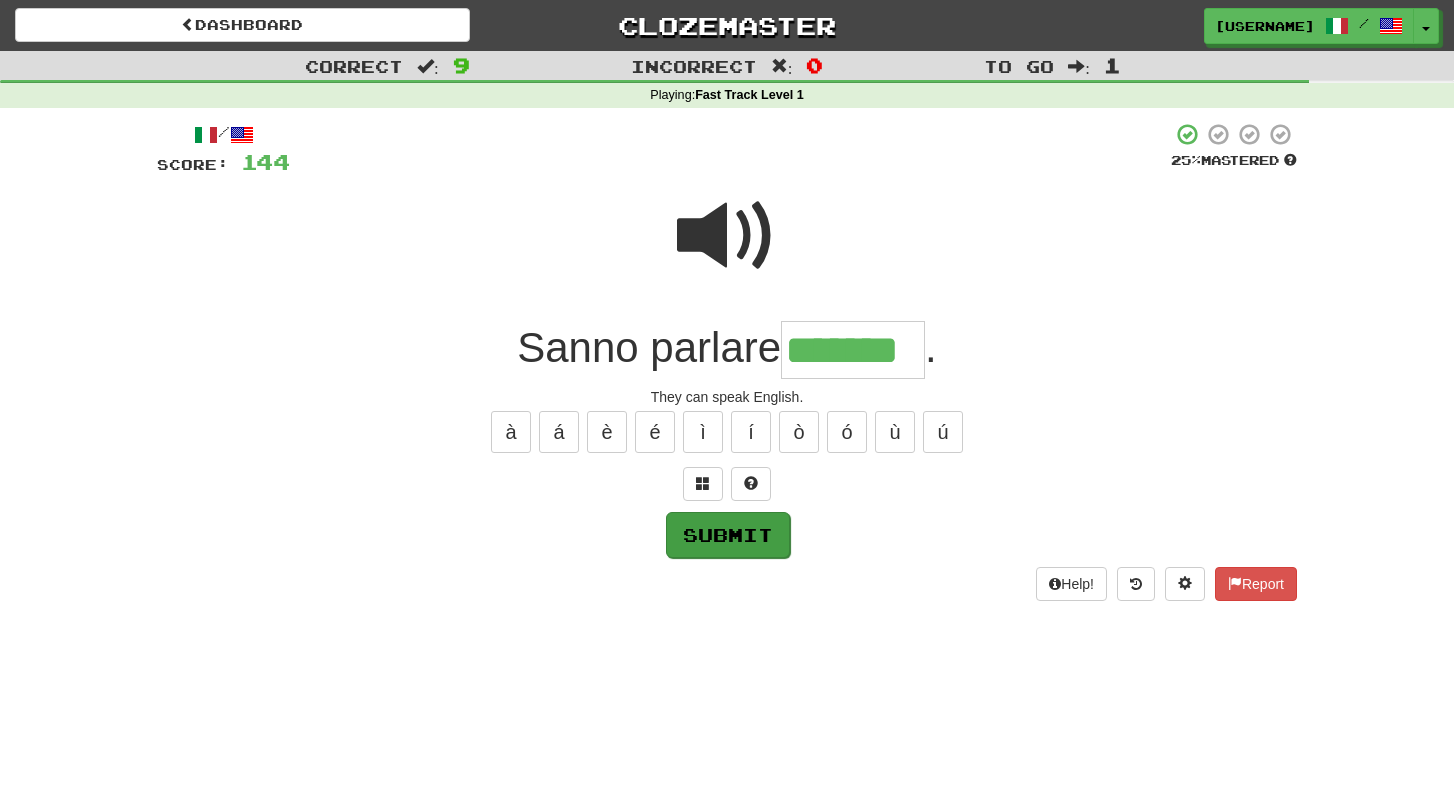 type on "*******" 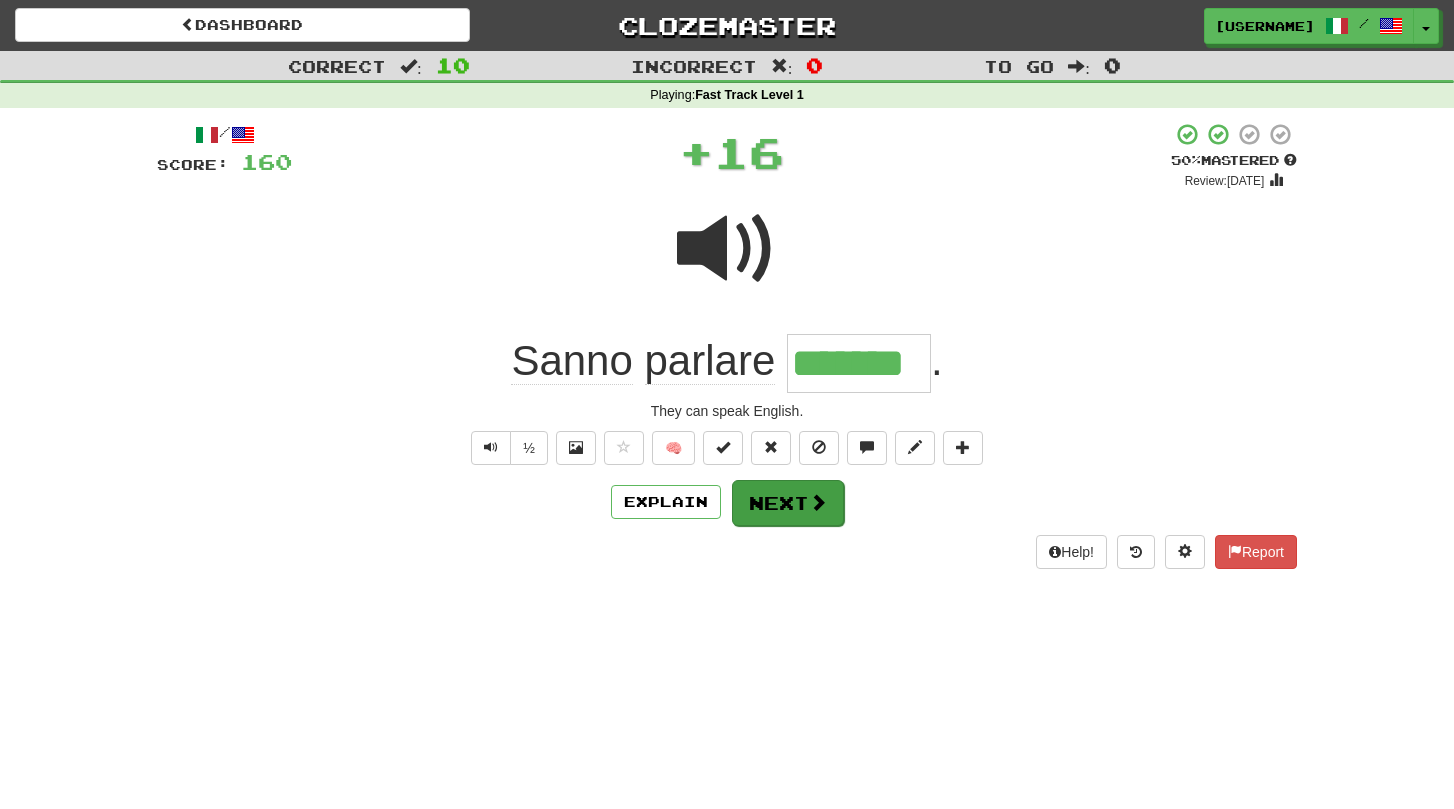 click on "Next" at bounding box center [788, 503] 